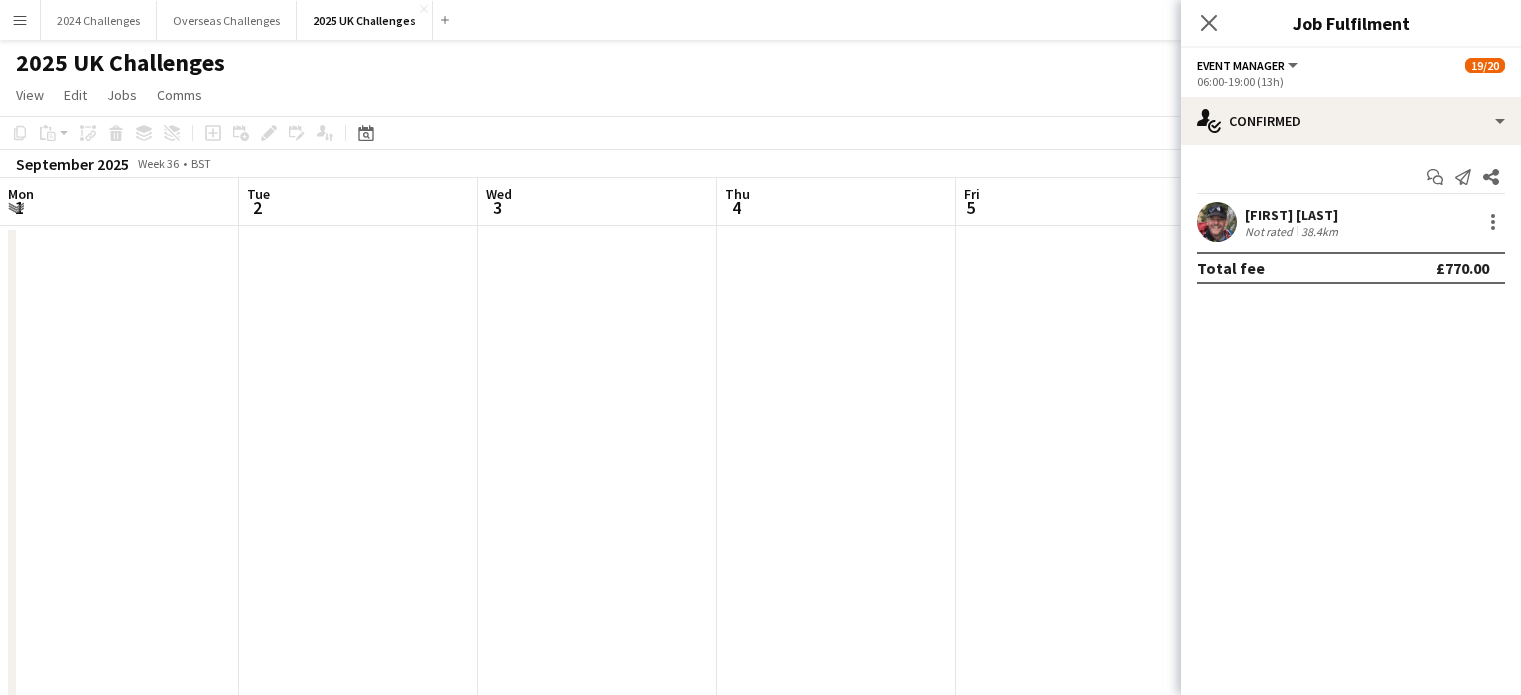 scroll, scrollTop: 0, scrollLeft: 0, axis: both 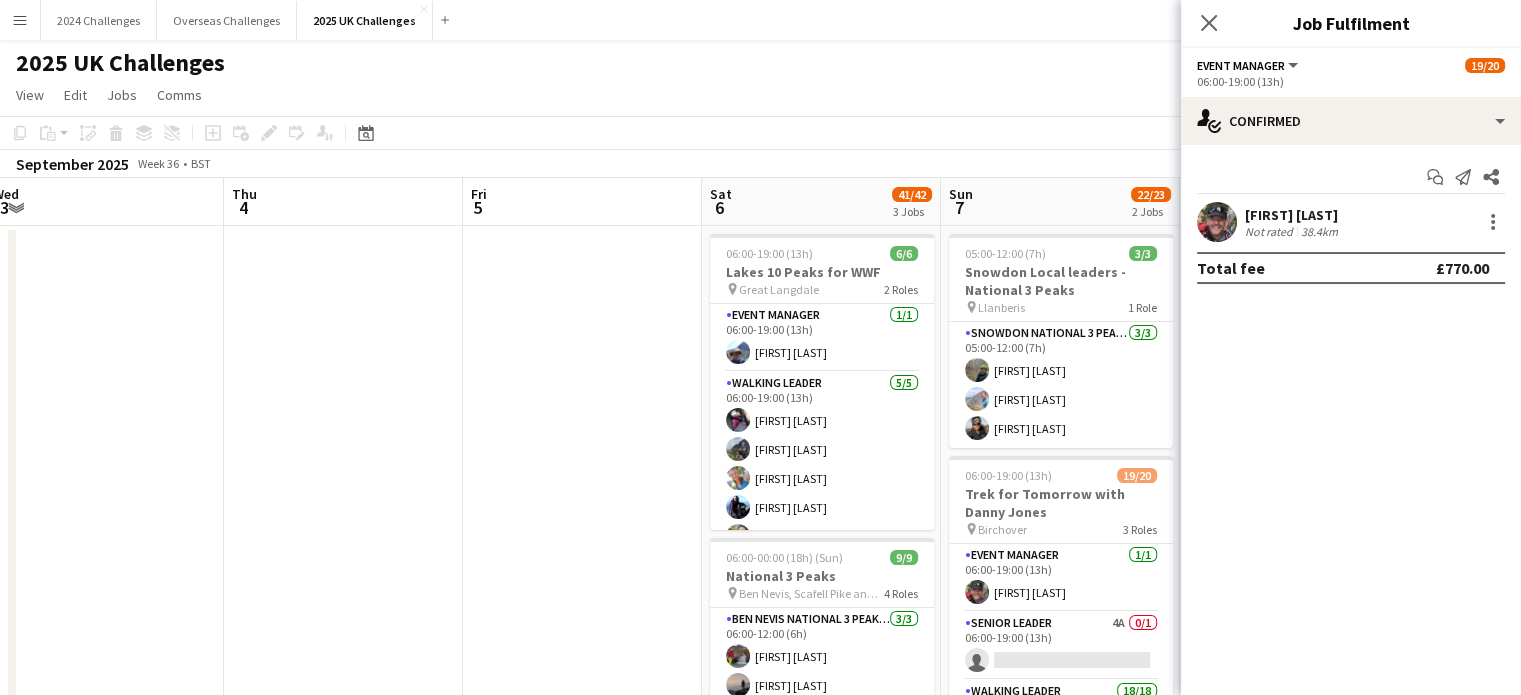 click on "2025 UK Challenges" 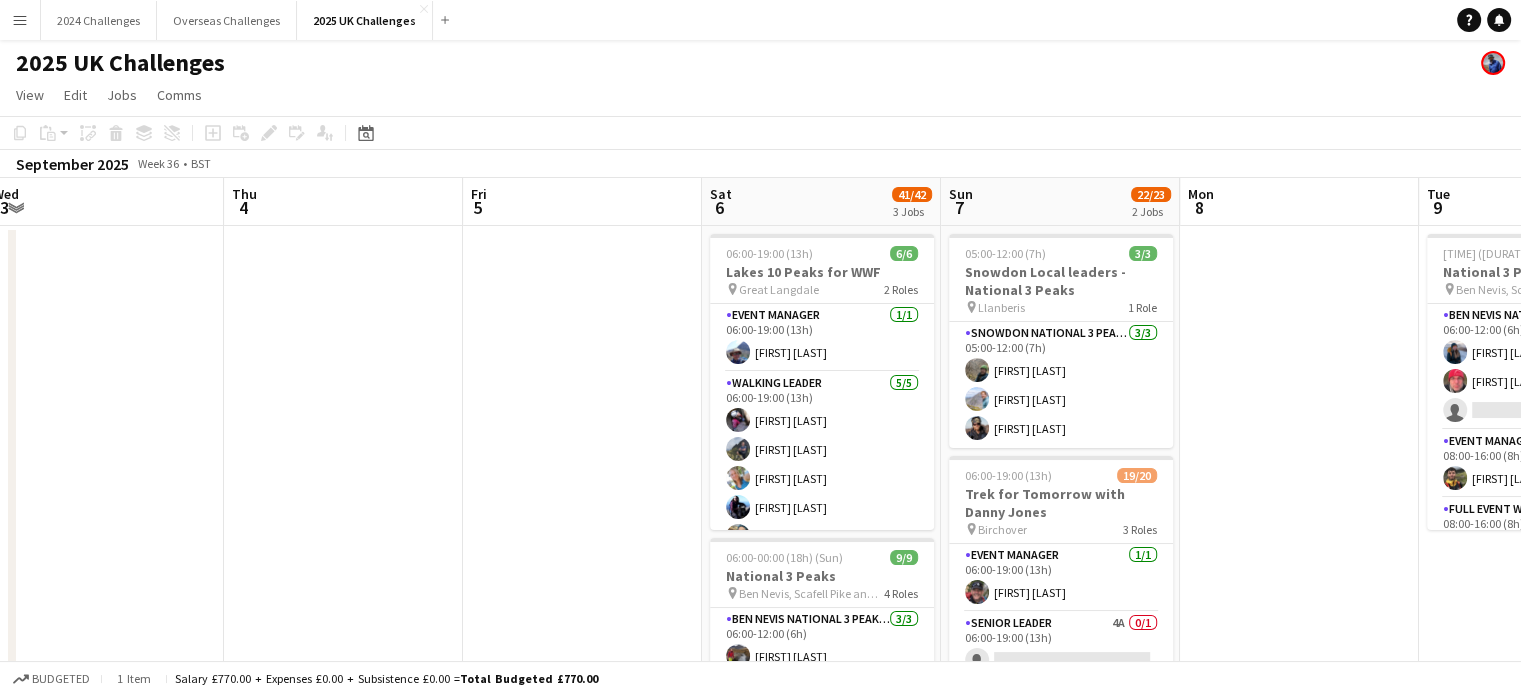 click on "View  Day view expanded Day view collapsed Month view Date picker Jump to today Expand Linked Jobs Collapse Linked Jobs  Edit  Copy Ctrl+C  Paste  Without Crew Ctrl+V With Crew Ctrl+Shift+V Paste as linked job  Group  Group Ungroup  Jobs  New Job Edit Job Delete Job New Linked Job Edit Linked Jobs Job fulfilment Promote Role Copy Role URL  Comms  Notify confirmed crew Create chat" 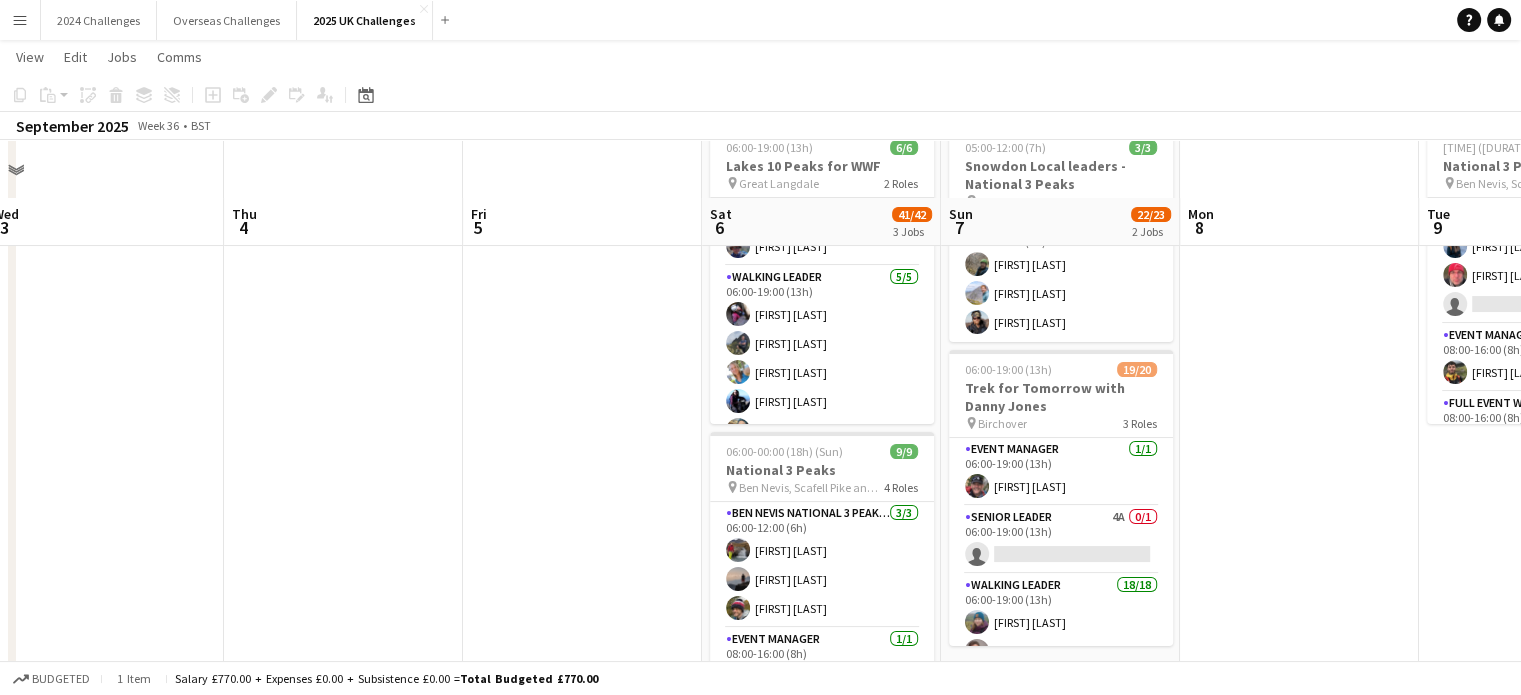scroll, scrollTop: 200, scrollLeft: 0, axis: vertical 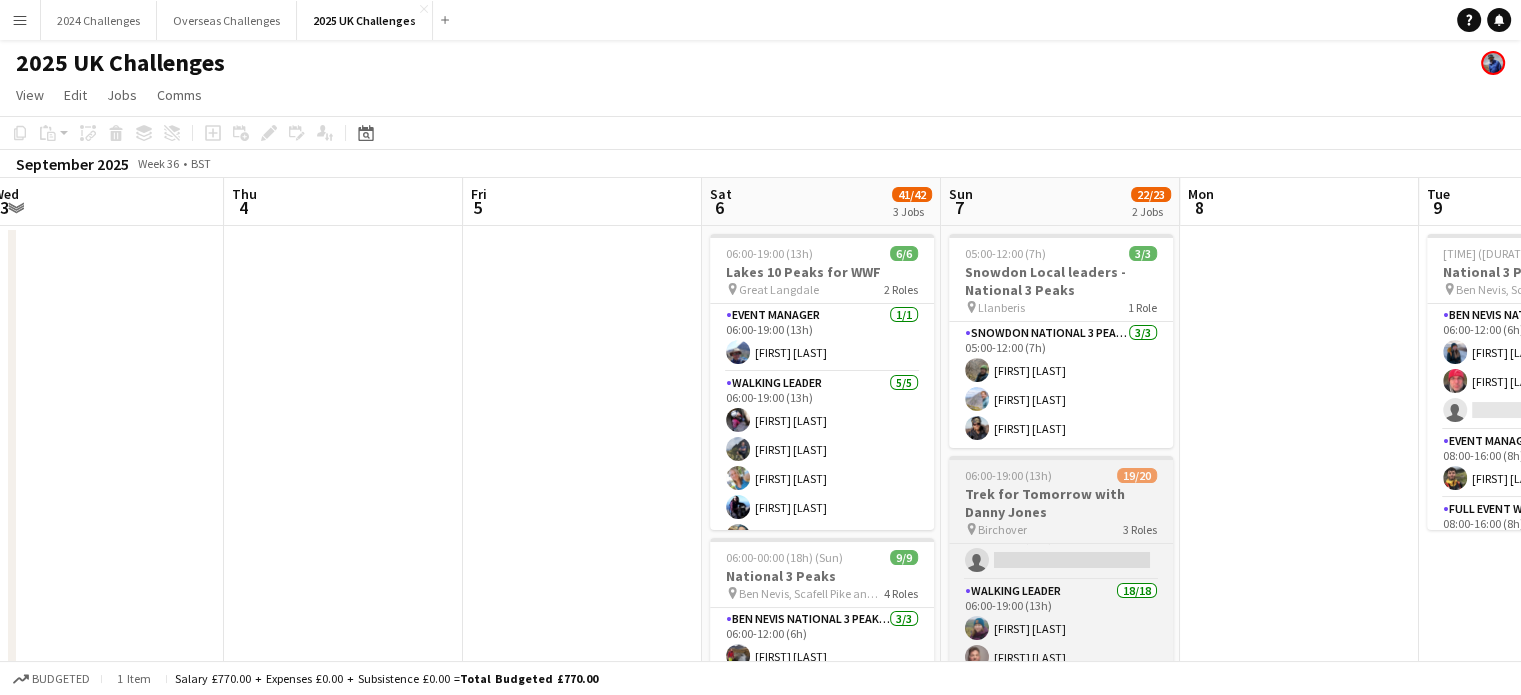 click on "Trek for Tomorrow with Danny Jones" at bounding box center (1061, 503) 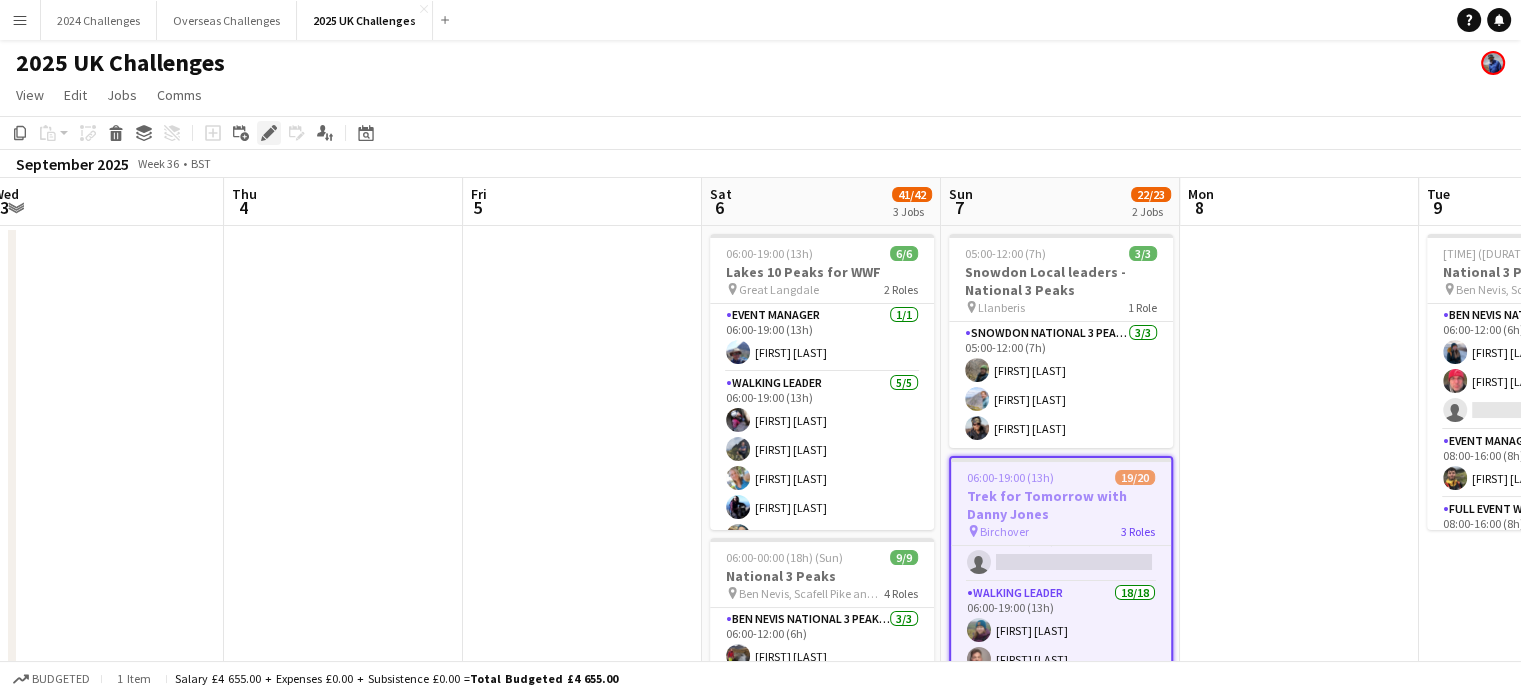 click on "Edit" 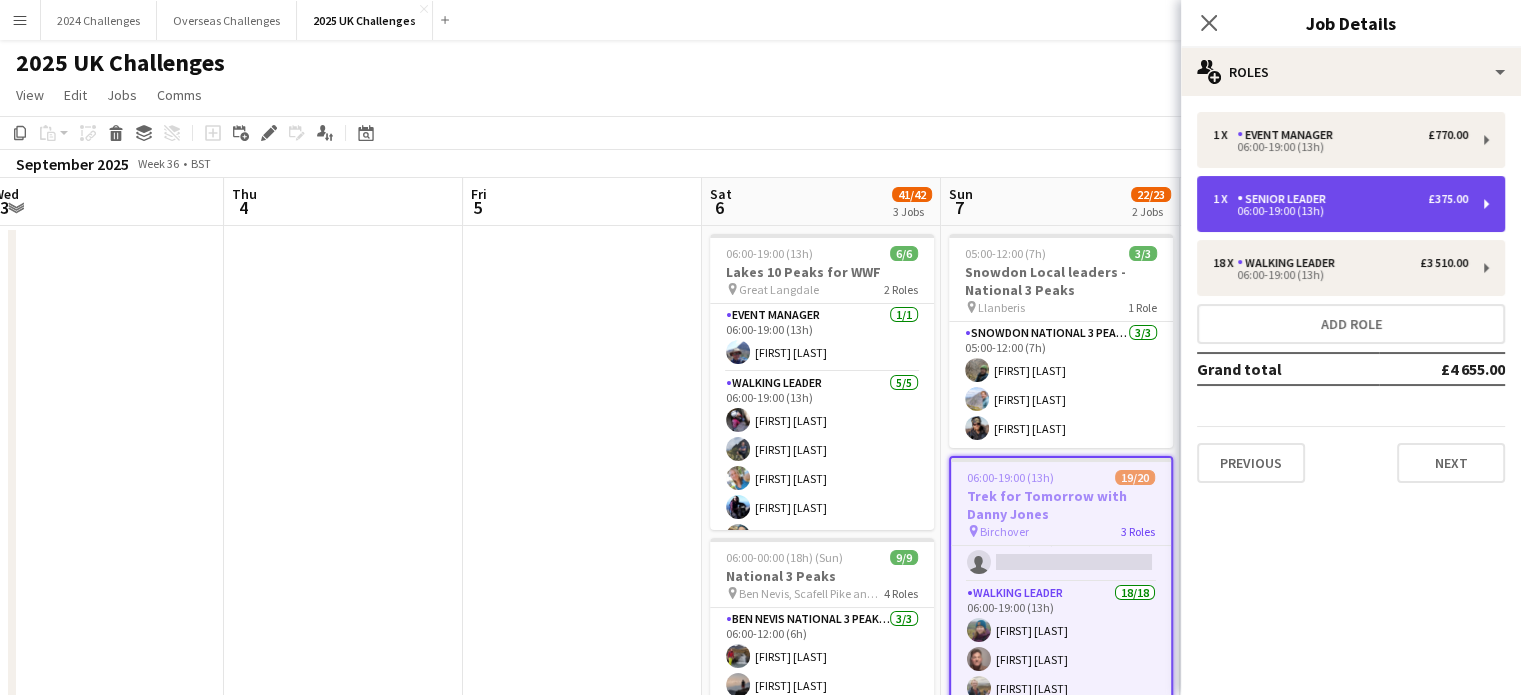 click on "06:00-19:00 (13h)" at bounding box center (1340, 211) 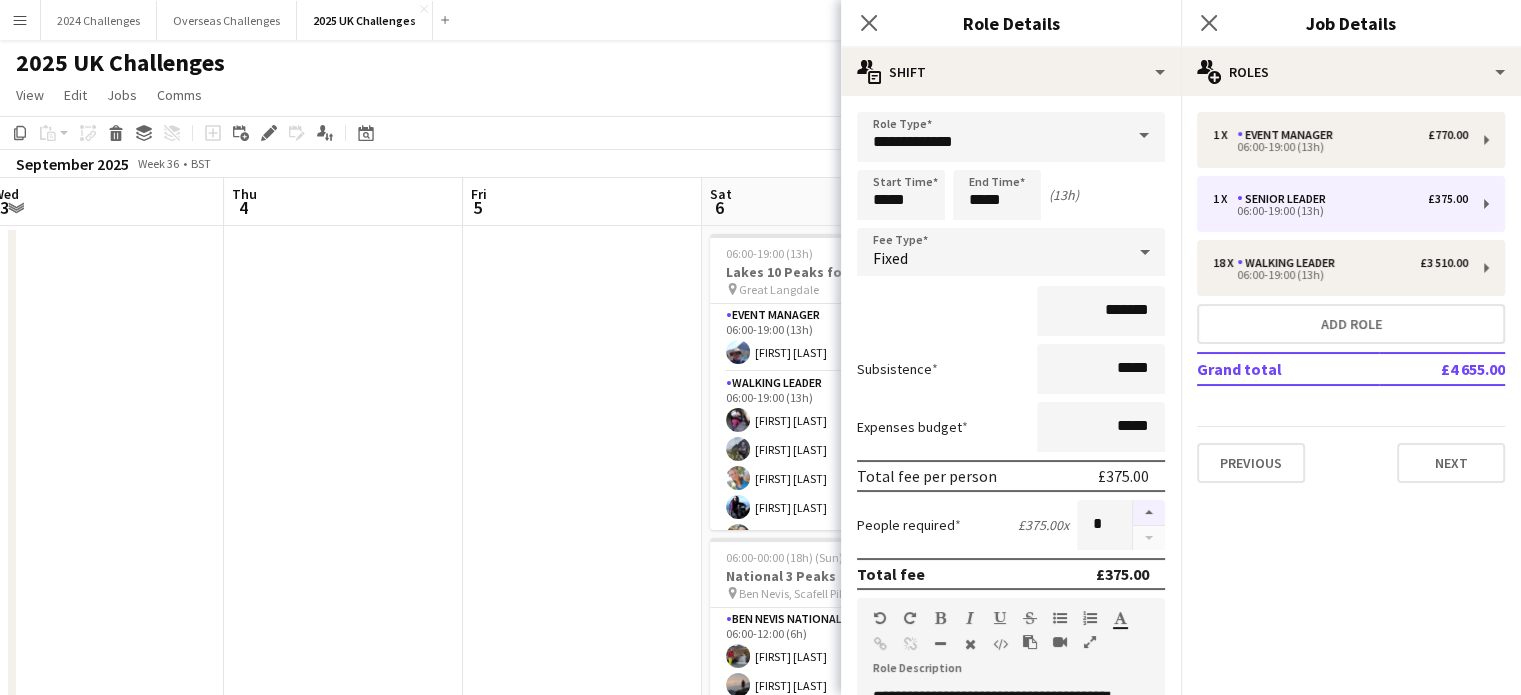 click at bounding box center (1149, 513) 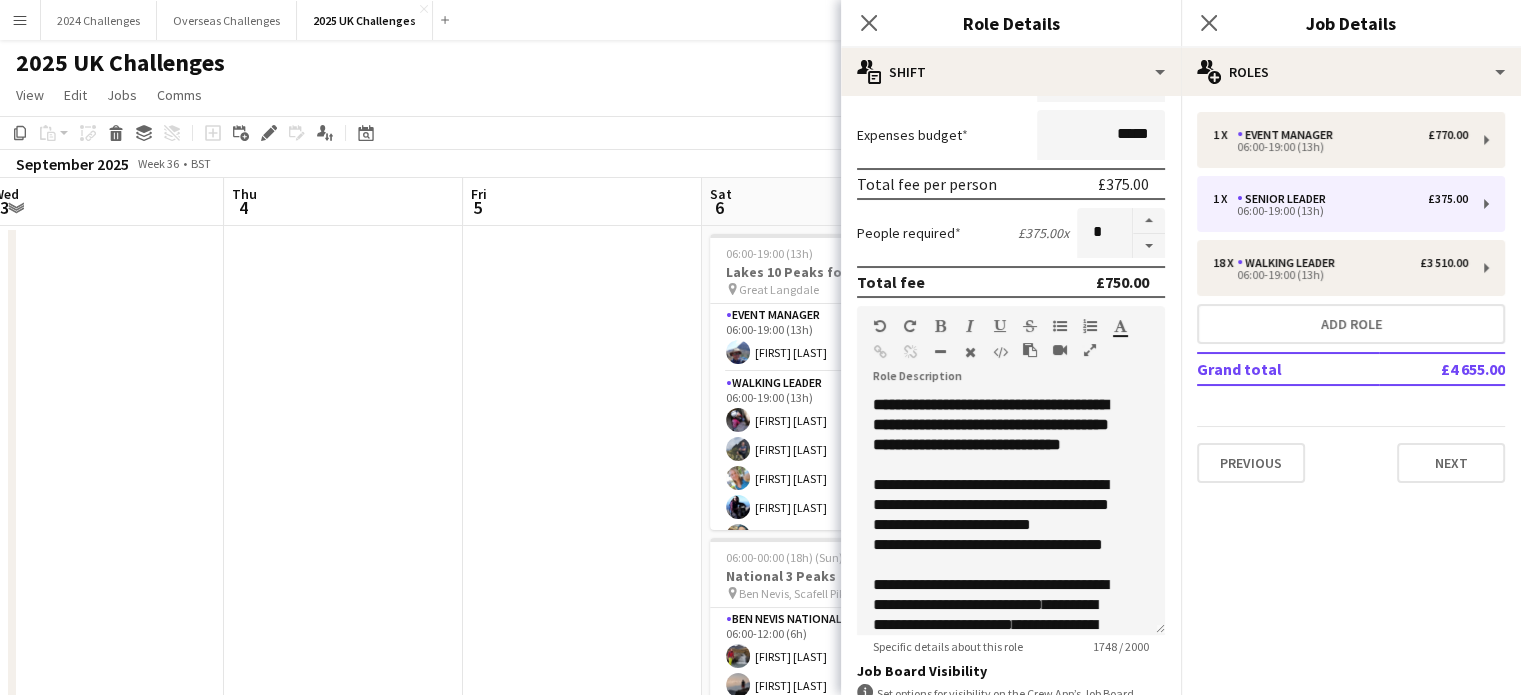 scroll, scrollTop: 400, scrollLeft: 0, axis: vertical 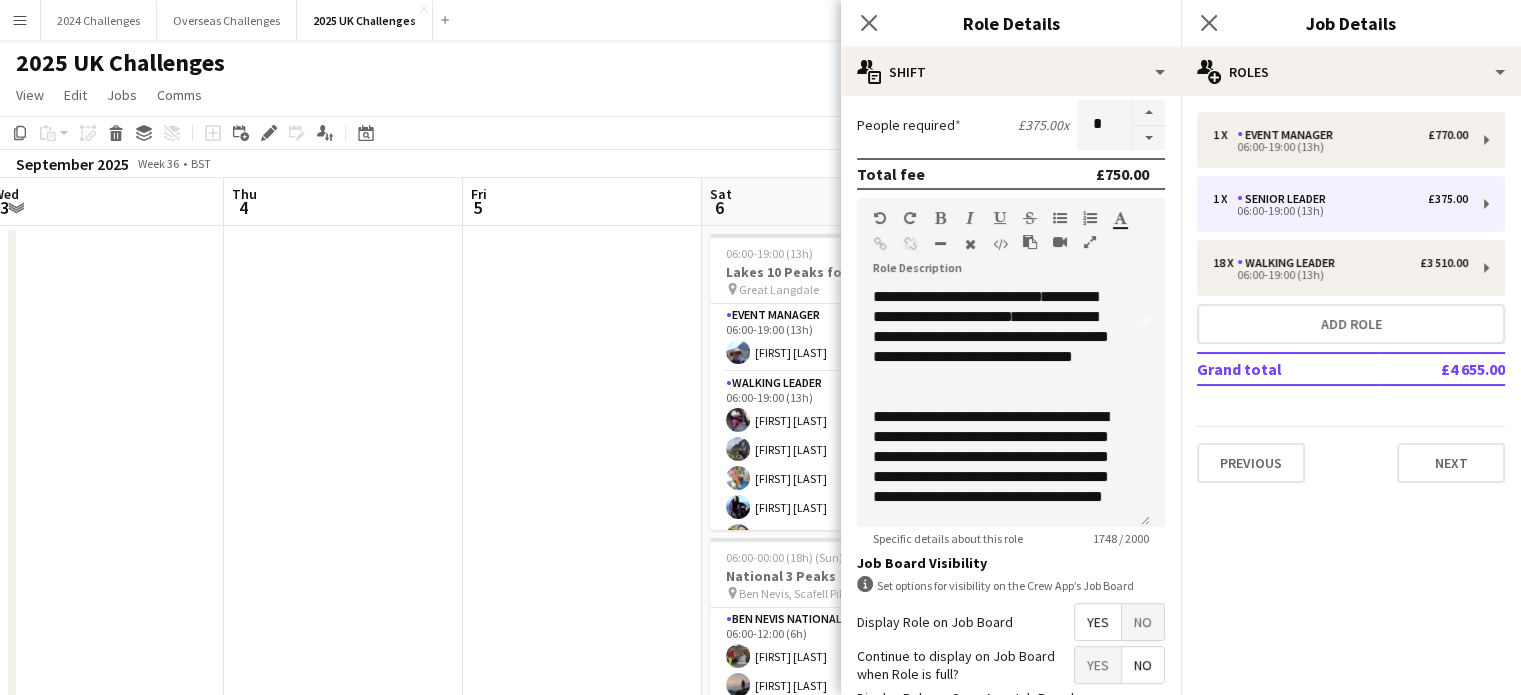 click on "View  Day view expanded Day view collapsed Month view Date picker Jump to today Expand Linked Jobs Collapse Linked Jobs  Edit  Copy Ctrl+C  Paste  Without Crew Ctrl+V With Crew Ctrl+Shift+V Paste as linked job  Group  Group Ungroup  Jobs  New Job Edit Job Delete Job New Linked Job Edit Linked Jobs Job fulfilment Promote Role Copy Role URL  Comms  Notify confirmed crew Create chat" 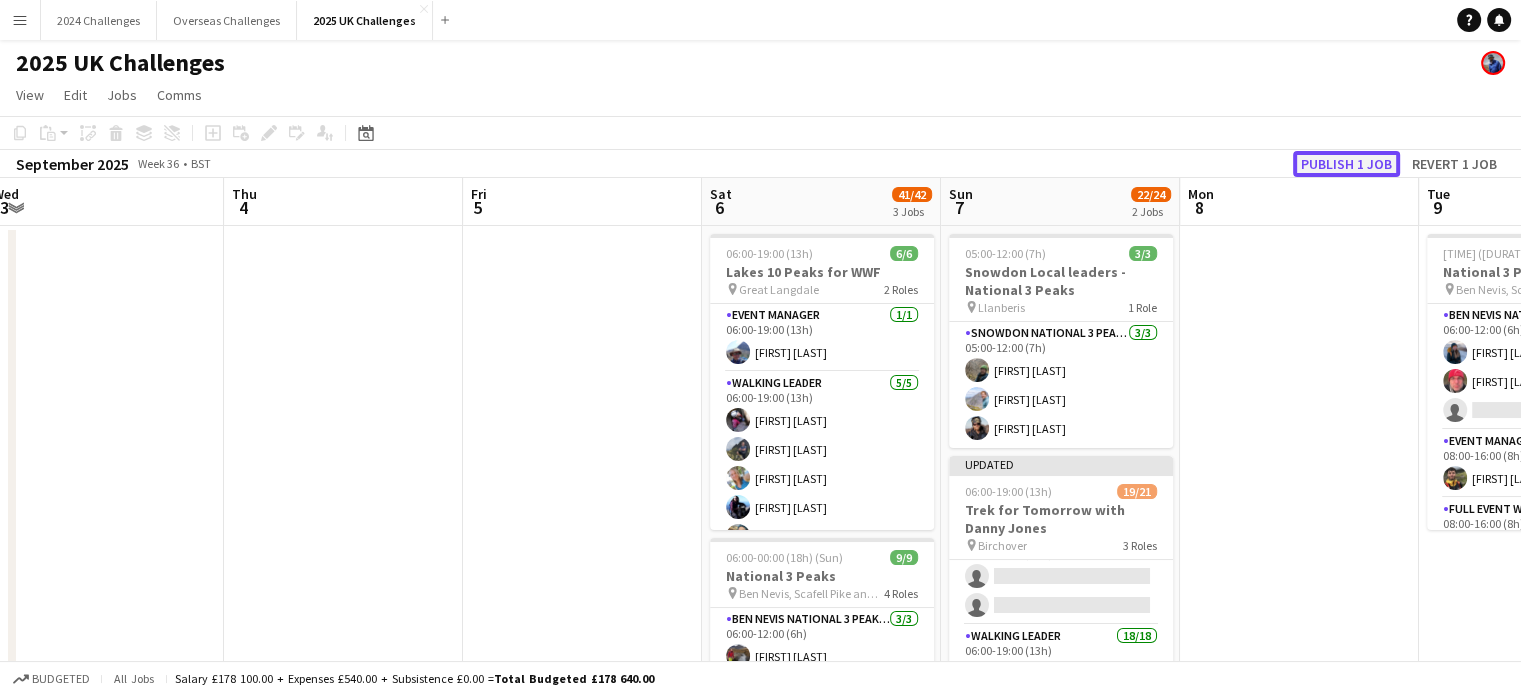 click on "Publish 1 job" 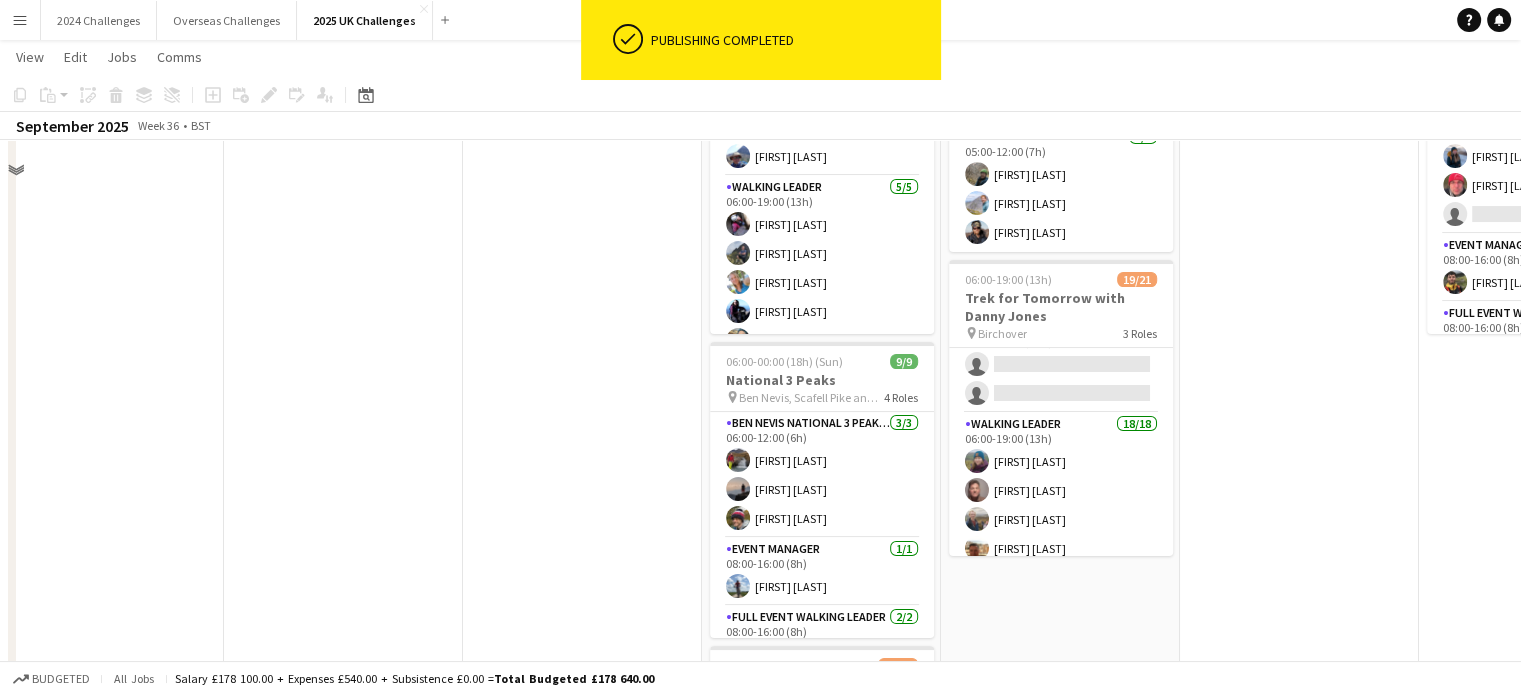 scroll, scrollTop: 300, scrollLeft: 0, axis: vertical 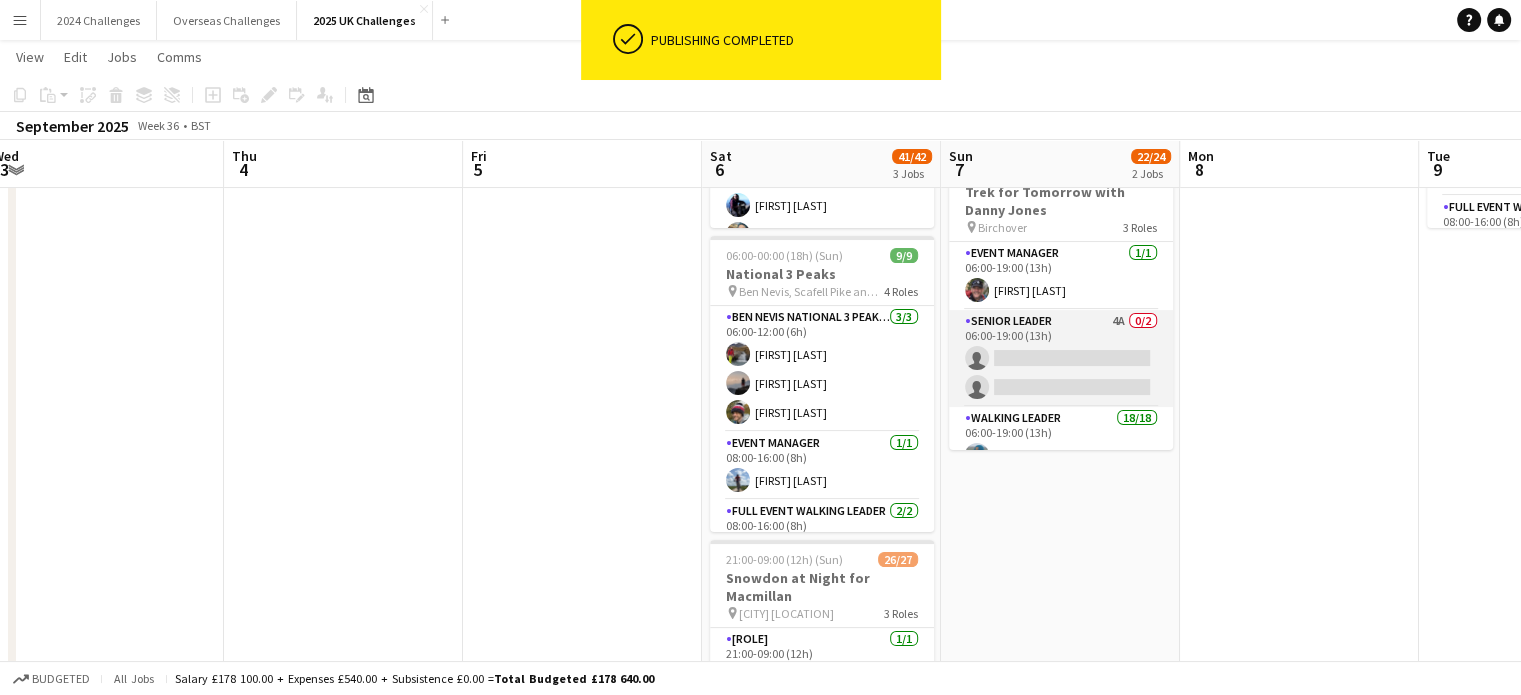 click on "Senior Leader   4A   0/2   06:00-19:00 (13h)
single-neutral-actions
single-neutral-actions" at bounding box center [1061, 358] 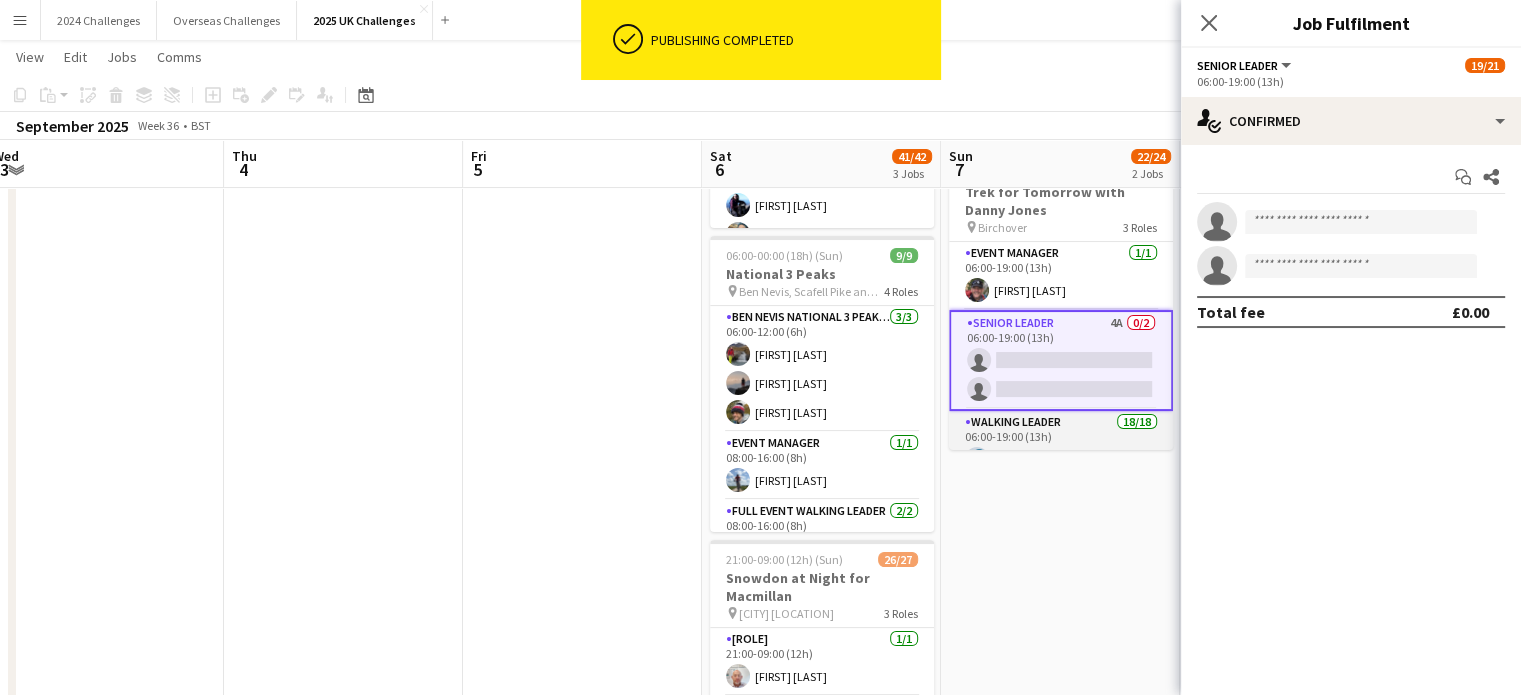 click on "[ROLE] [NUM]/[NUM] [NUM]:[NUM]-[NUM]:[NUM] ([DURATION])
[FIRST] [LAST] [FIRST] [LAST] [FIRST] [LAST] [FIRST] [LAST] [FIRST] [LAST] [FIRST] [LAST] [FIRST] [LAST] [FIRST] [LAST] [FIRST] [LAST] [FIRST] [LAST] [FIRST] [LAST] [FIRST] [LAST] [FIRST] [LAST] [FIRST] [LAST] [FIRST] [LAST] [FIRST] [LAST] [FIRST] [LAST]" at bounding box center [1061, 691] 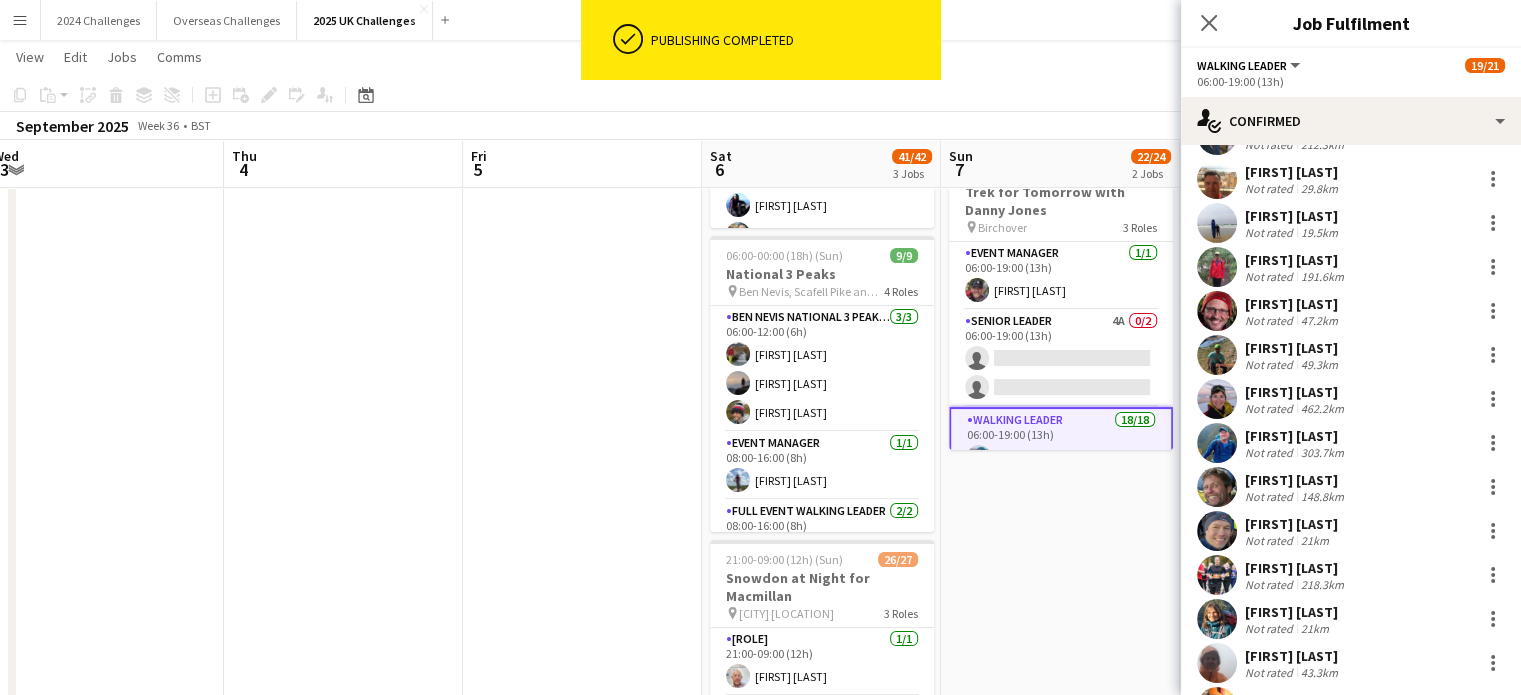 scroll, scrollTop: 352, scrollLeft: 0, axis: vertical 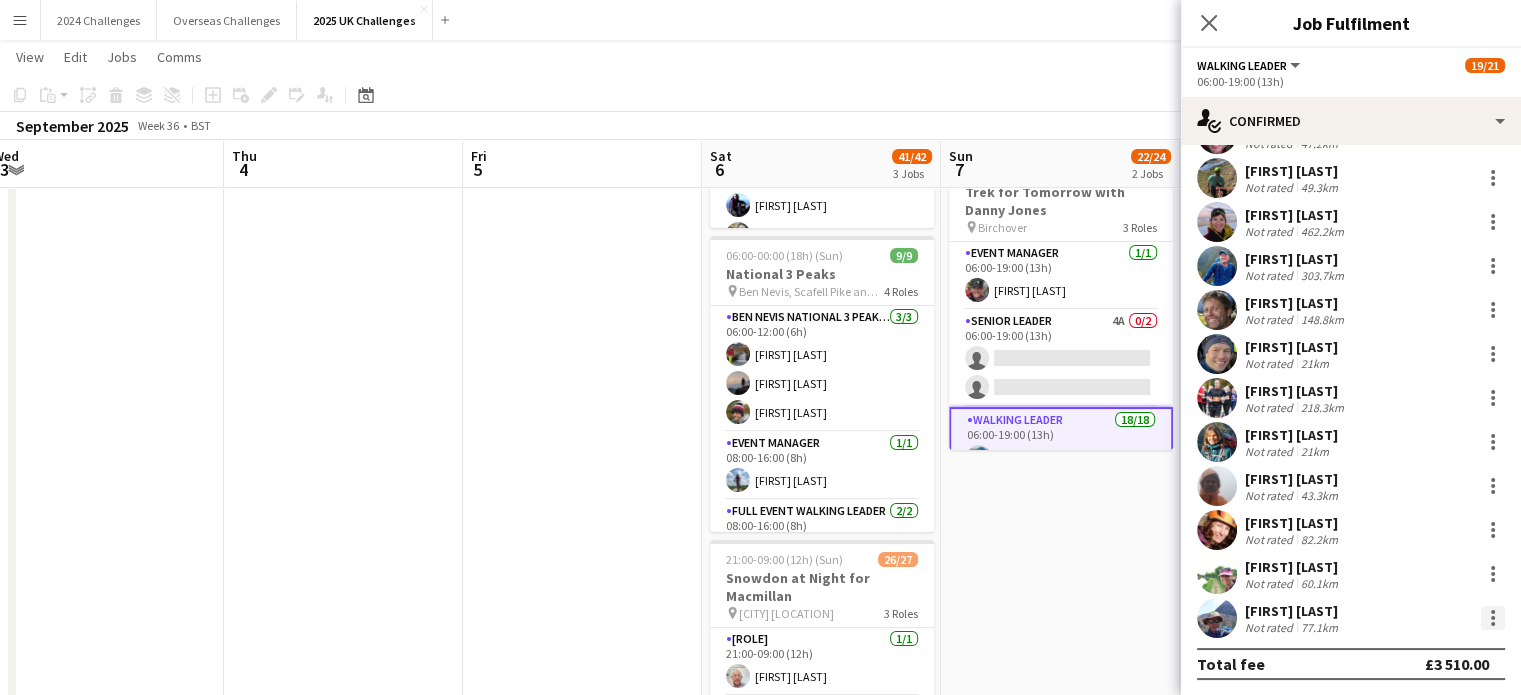 click at bounding box center (1493, 618) 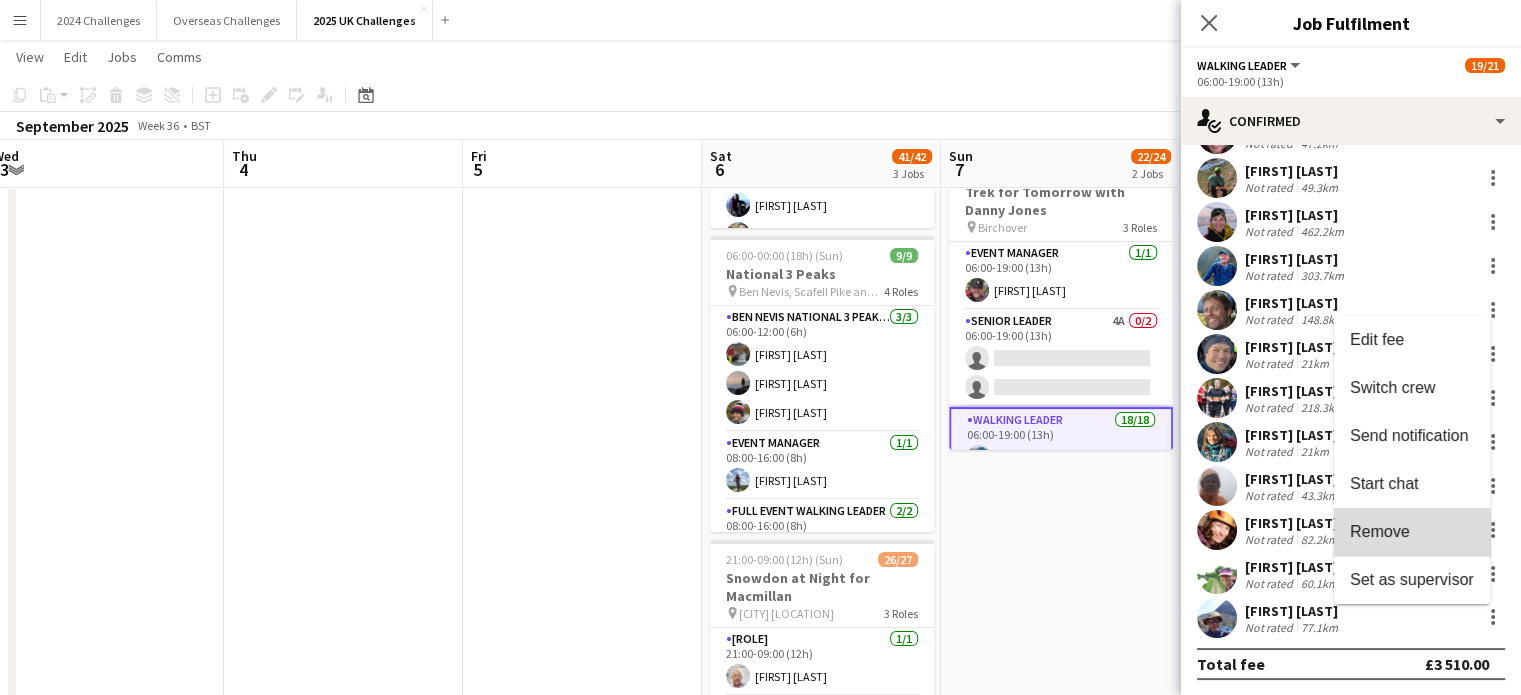 click on "Remove" at bounding box center [1412, 532] 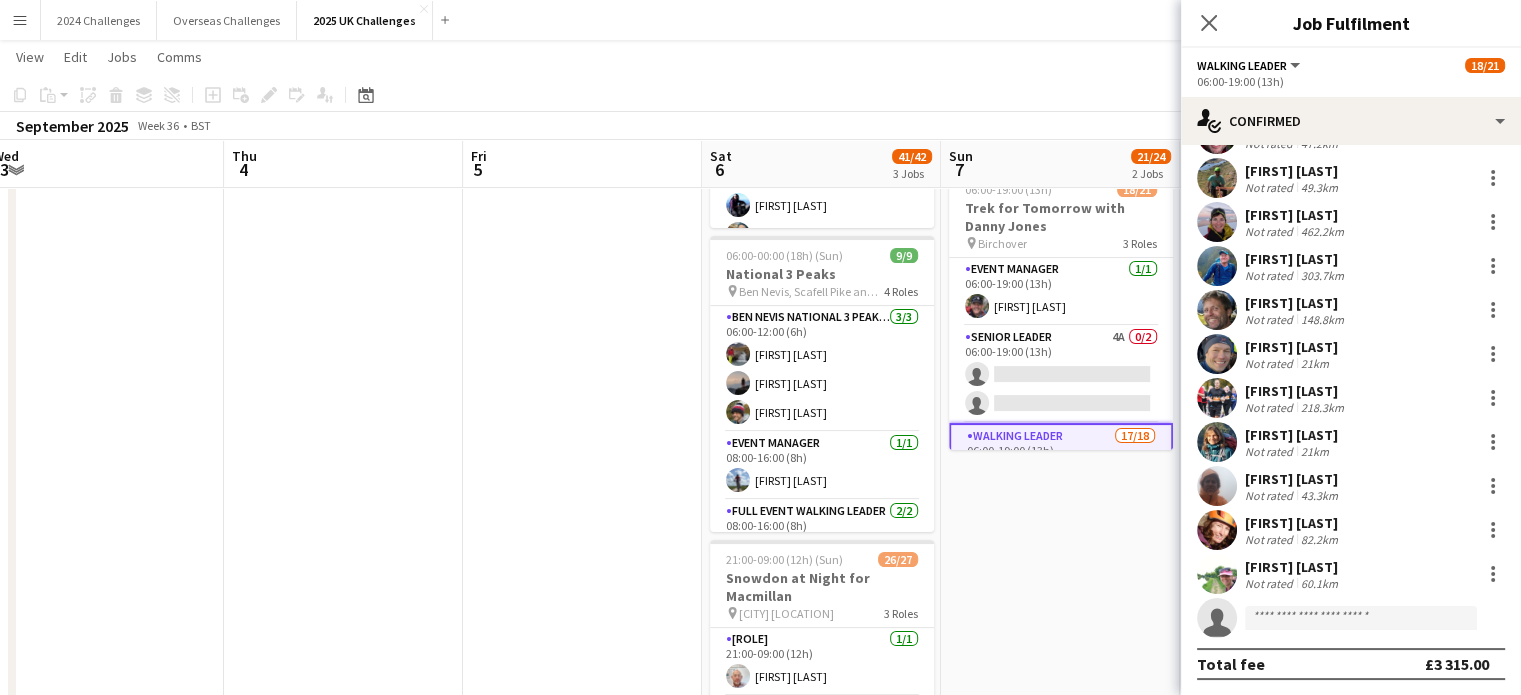 click on "View  Day view expanded Day view collapsed Month view Date picker Jump to today Expand Linked Jobs Collapse Linked Jobs  Edit  Copy Ctrl+C  Paste  Without Crew Ctrl+V With Crew Ctrl+Shift+V Paste as linked job  Group  Group Ungroup  Jobs  New Job Edit Job Delete Job New Linked Job Edit Linked Jobs Job fulfilment Promote Role Copy Role URL  Comms  Notify confirmed crew Create chat" 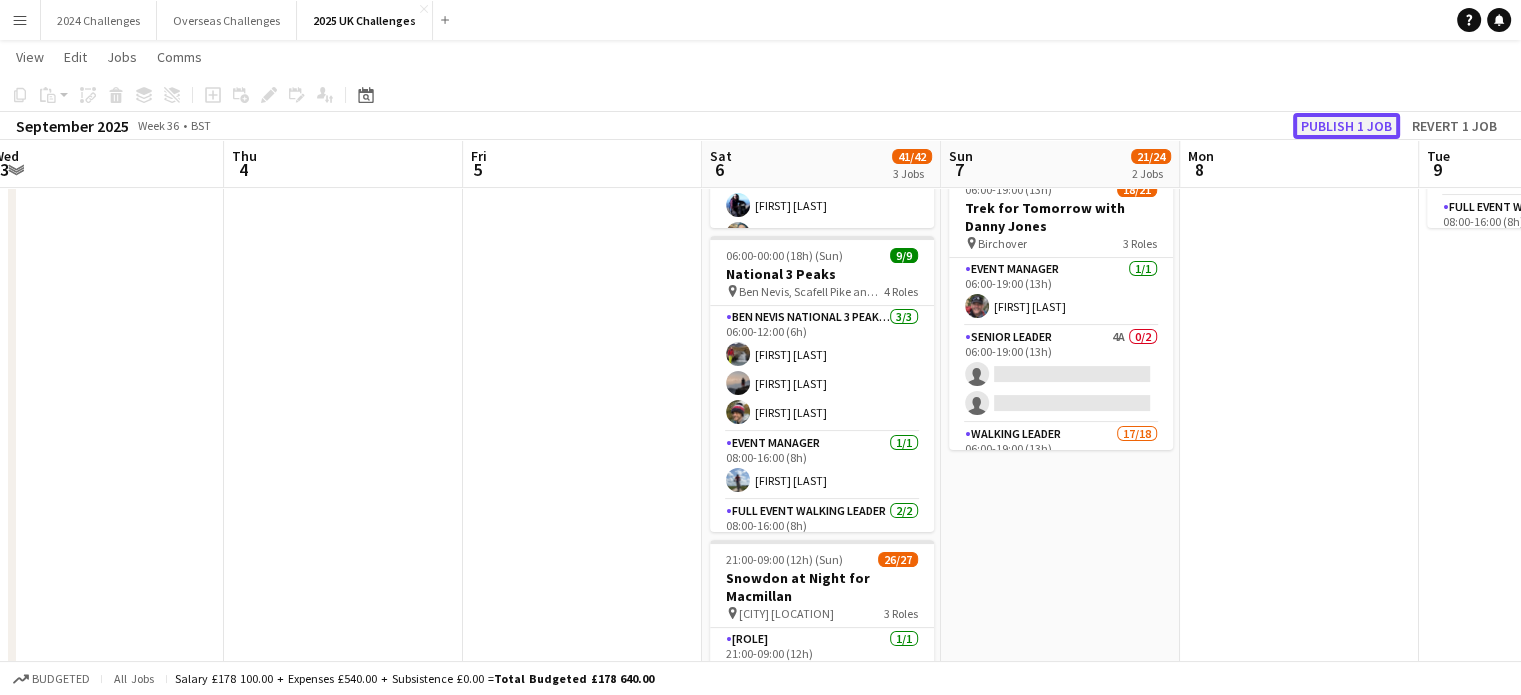 click on "Publish 1 job" 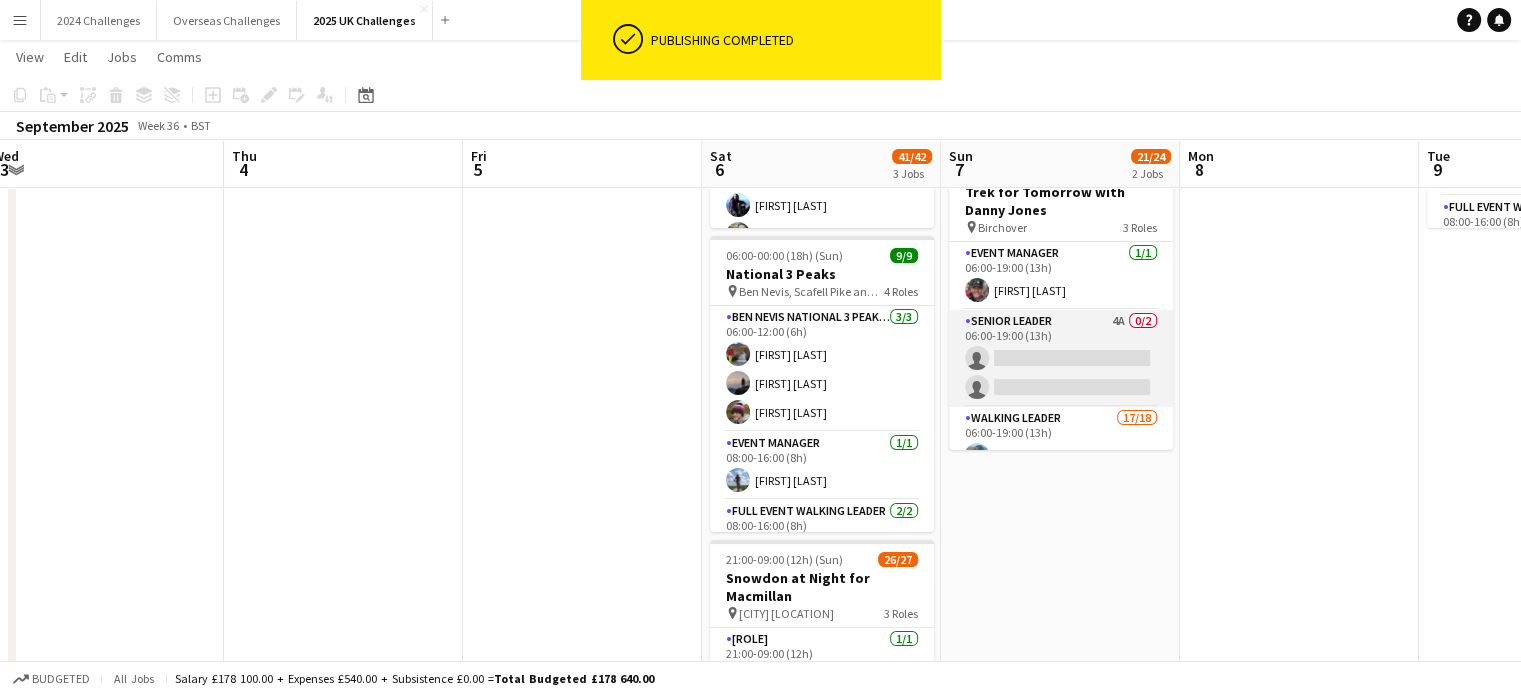 click on "Senior Leader   4A   0/2   06:00-19:00 (13h)
single-neutral-actions
single-neutral-actions" at bounding box center [1061, 358] 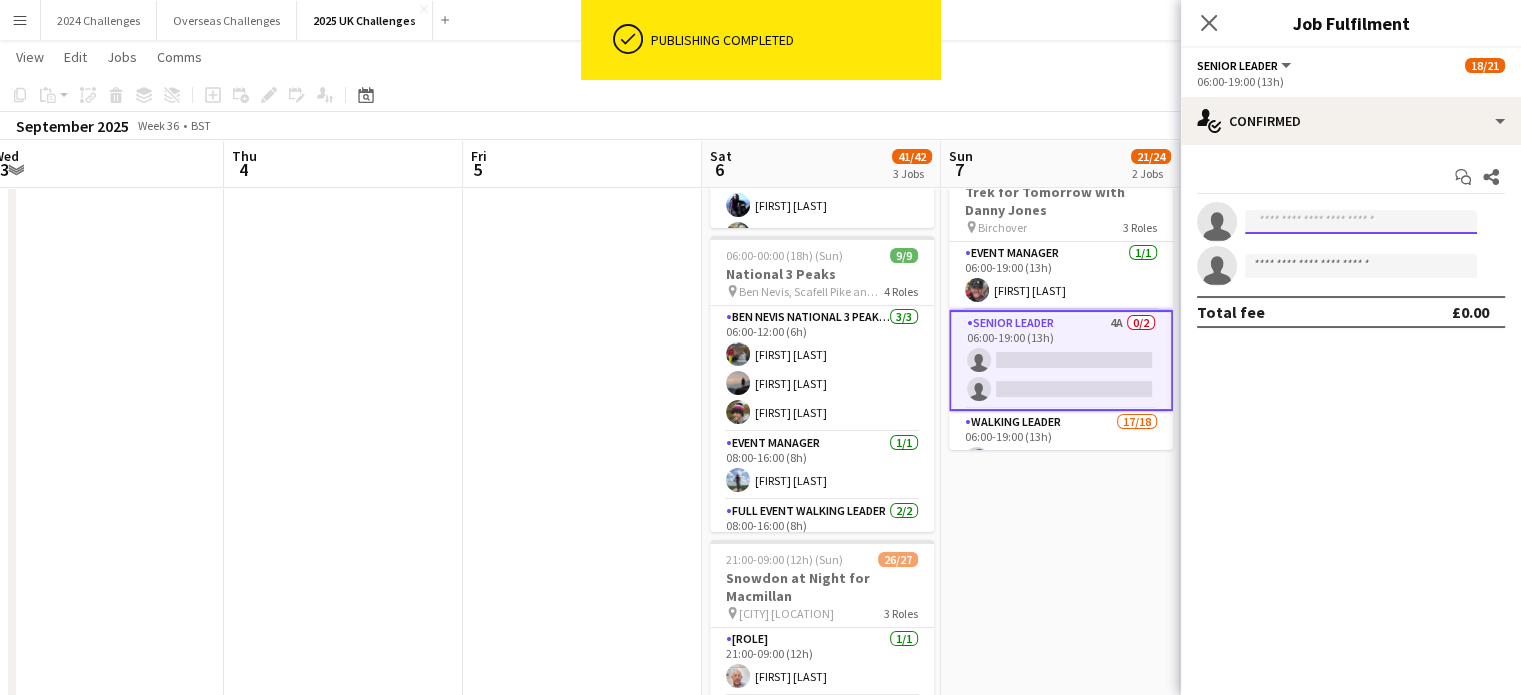 click at bounding box center (1361, 222) 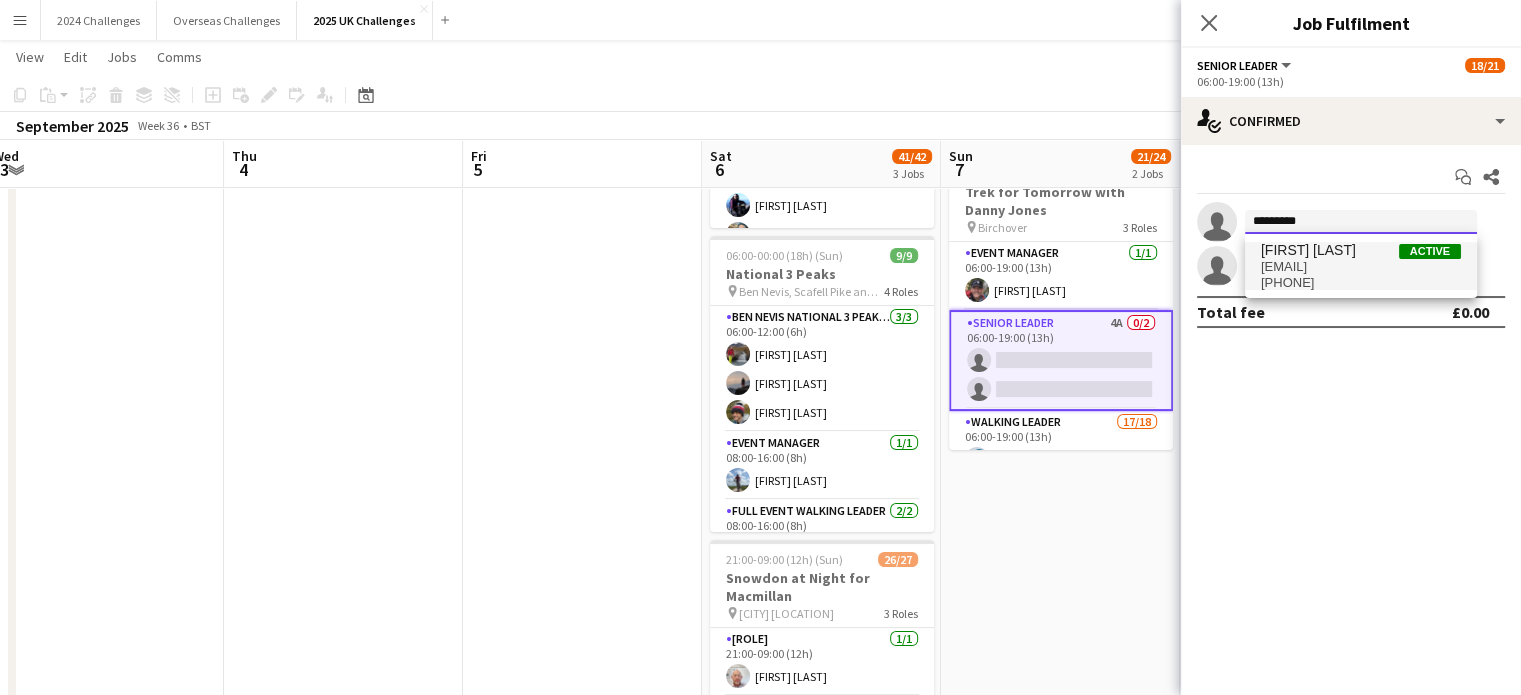 type on "*********" 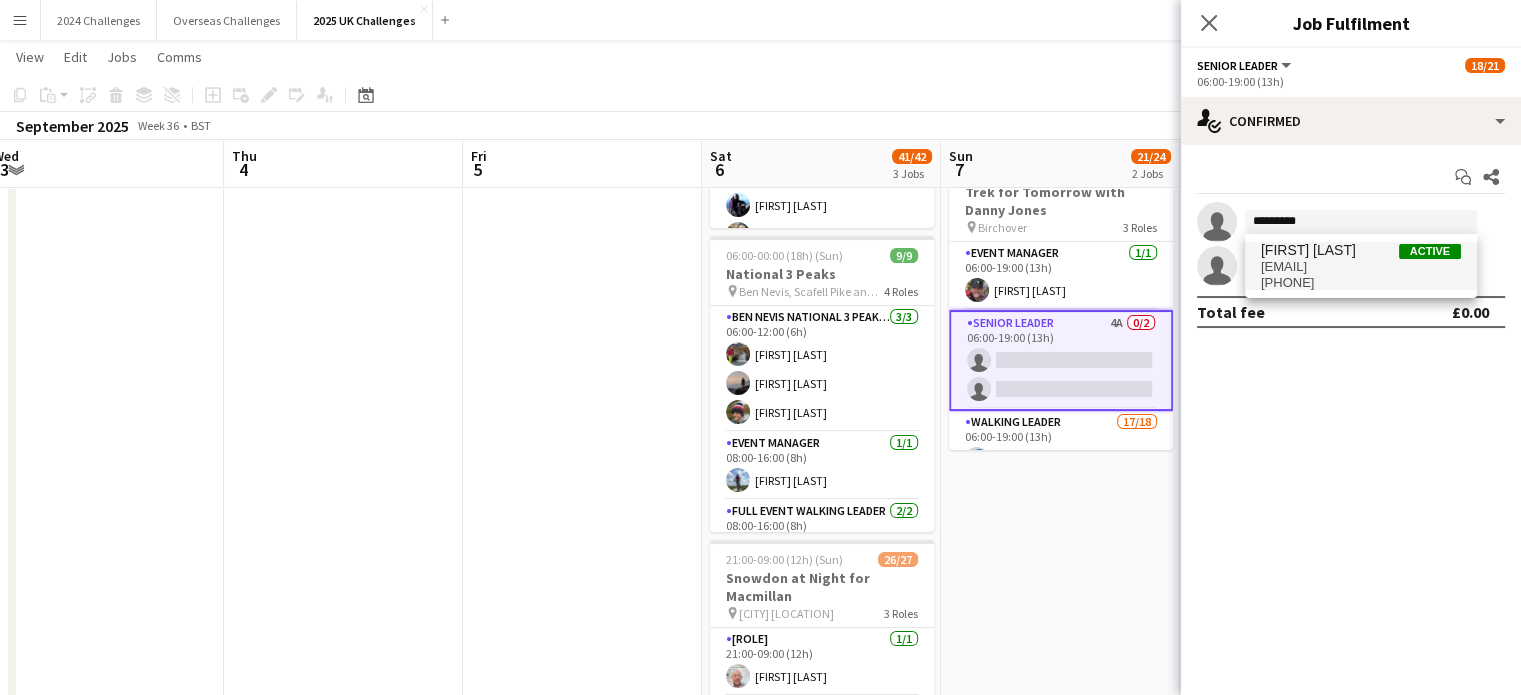 click on "[EMAIL]" at bounding box center (1361, 267) 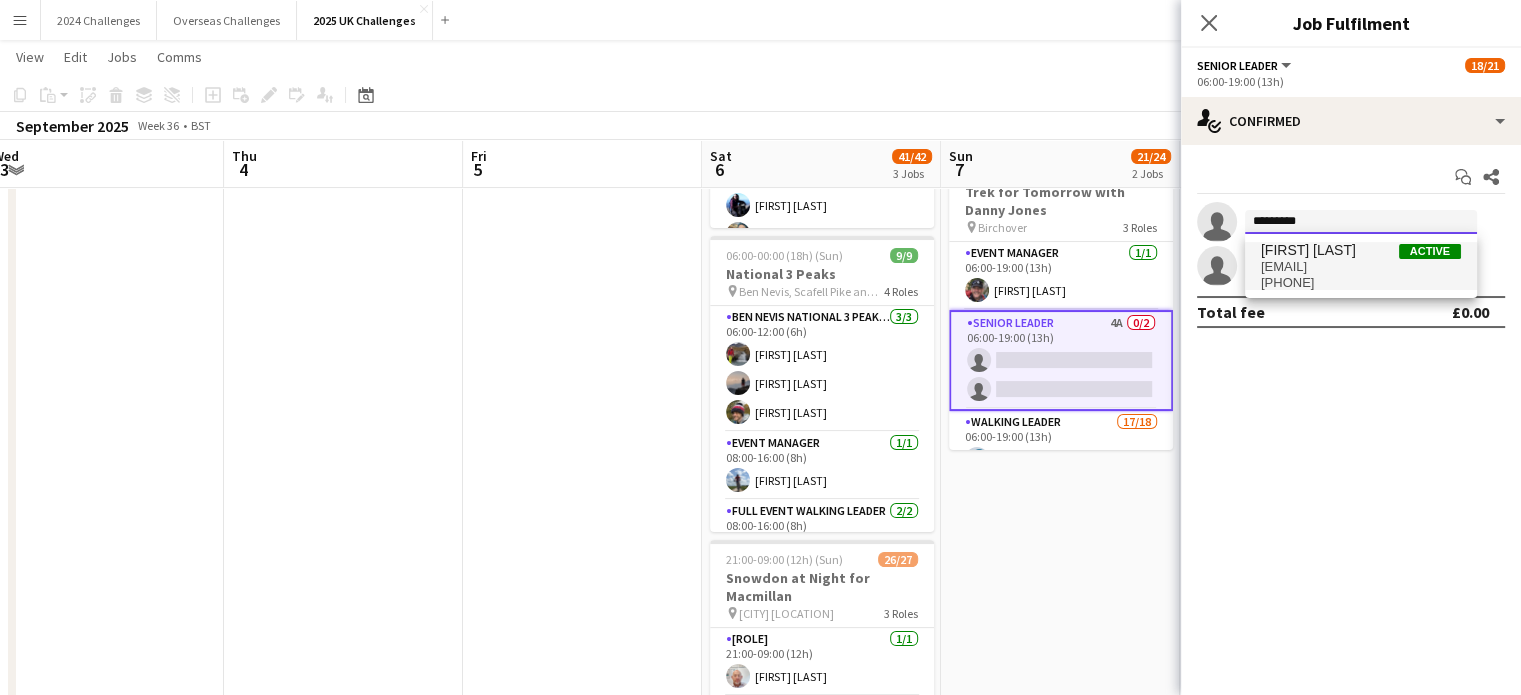 type 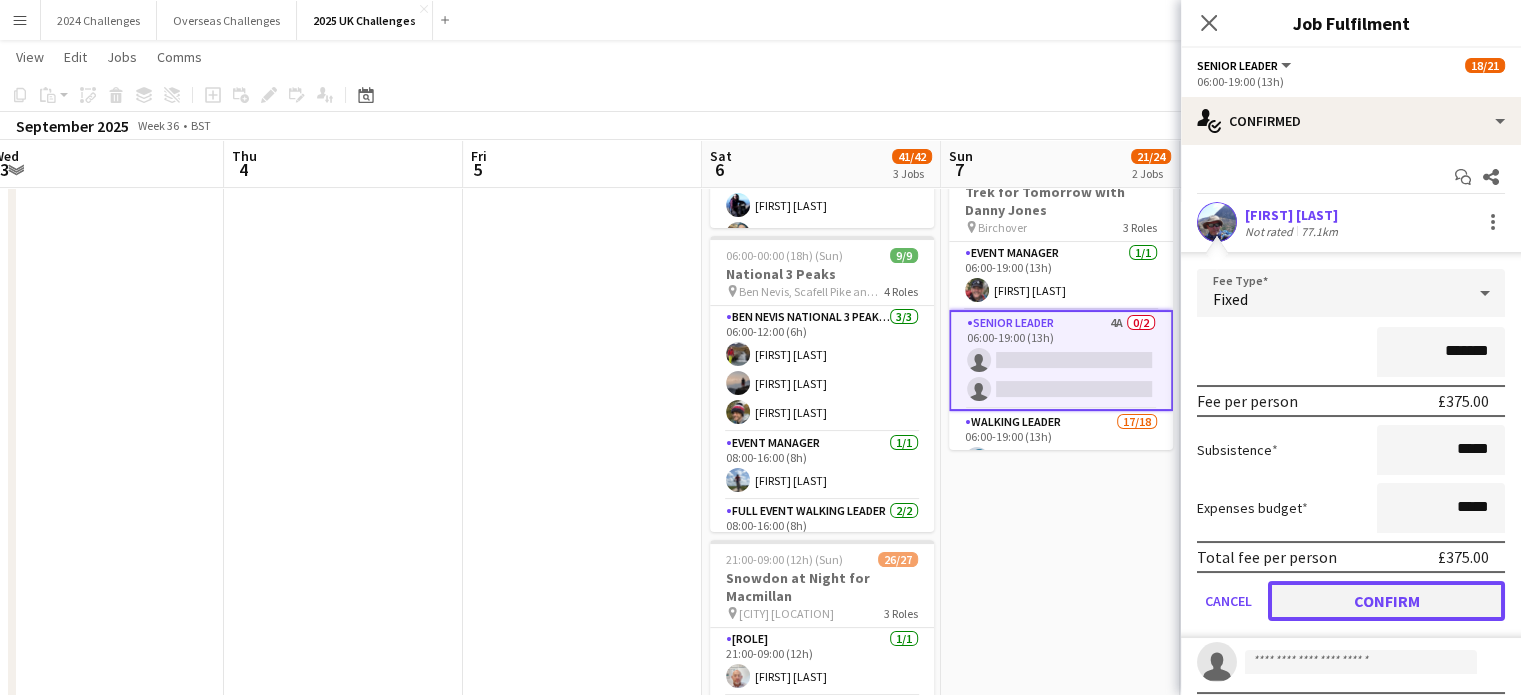 click on "Confirm" at bounding box center (1386, 601) 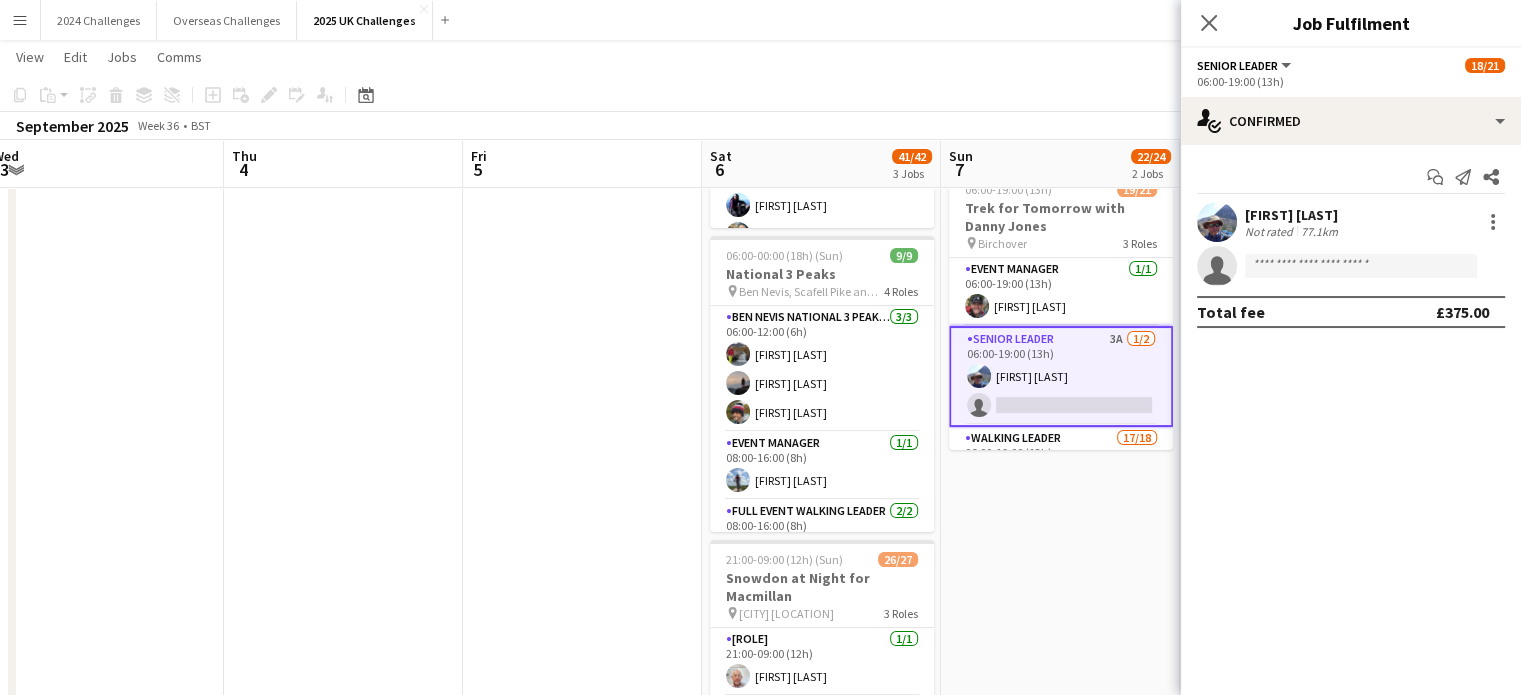 click on "View  Day view expanded Day view collapsed Month view Date picker Jump to today Expand Linked Jobs Collapse Linked Jobs  Edit  Copy Ctrl+C  Paste  Without Crew Ctrl+V With Crew Ctrl+Shift+V Paste as linked job  Group  Group Ungroup  Jobs  New Job Edit Job Delete Job New Linked Job Edit Linked Jobs Job fulfilment Promote Role Copy Role URL  Comms  Notify confirmed crew Create chat" 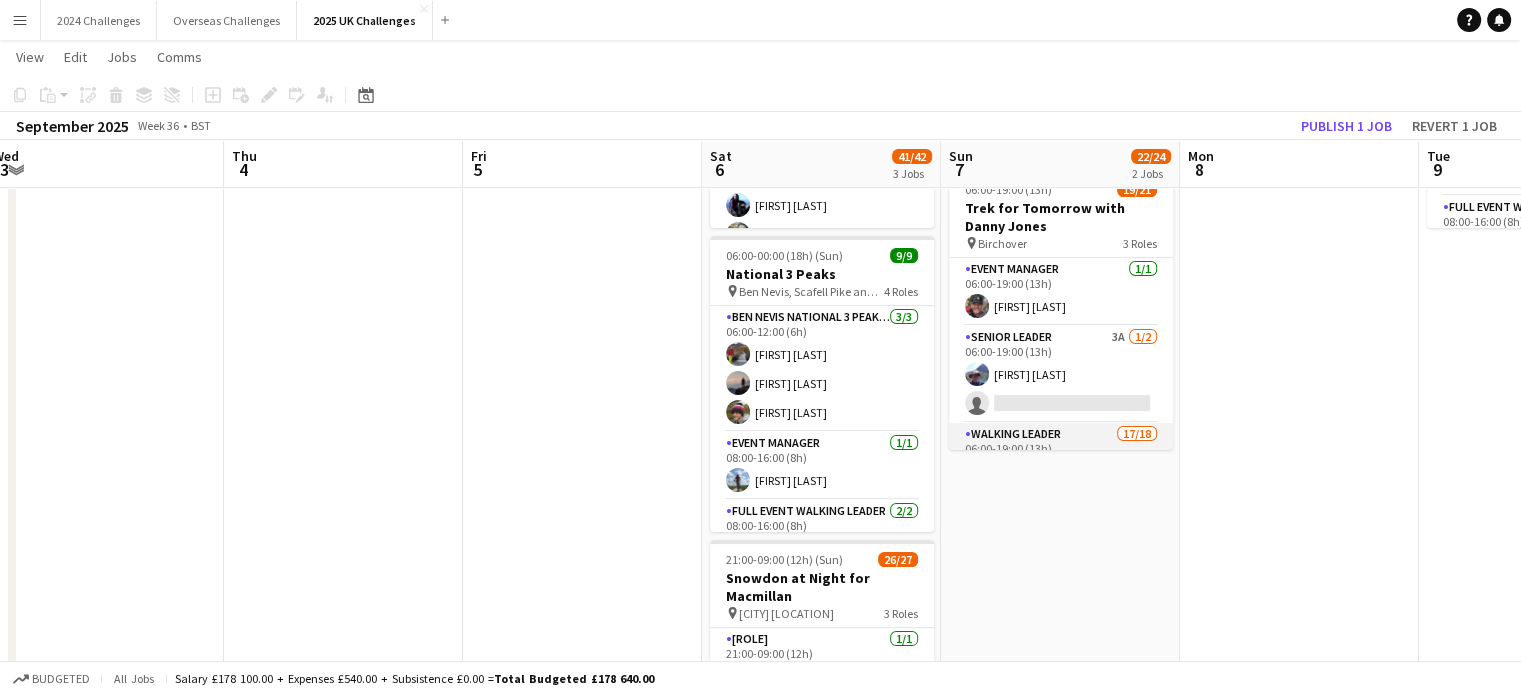 click on "[ROLE] [NUM]/[NUM] [NUM]:[NUM]-[NUM]:[NUM] ([DURATION])
[FIRST] [LAST] [FIRST] [LAST] [FIRST] [LAST] [FIRST] [LAST] [FIRST] [LAST] [FIRST] [LAST] [FIRST] [LAST] [FIRST] [LAST] [FIRST] [LAST] [FIRST] [LAST] [FIRST] [LAST] [FIRST] [LAST] [FIRST] [LAST] [FIRST] [LAST] [FIRST] [LAST]
single-neutral-actions" at bounding box center [1061, 703] 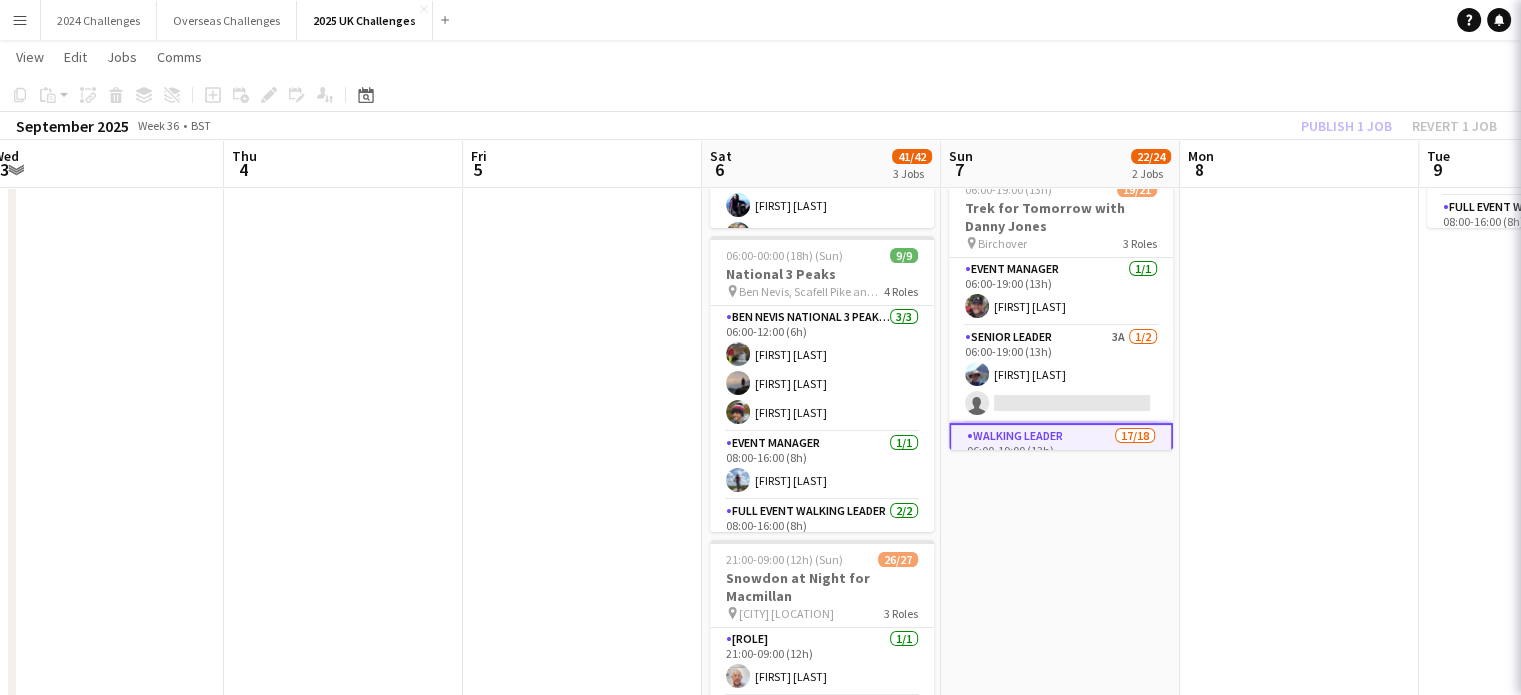scroll, scrollTop: 0, scrollLeft: 494, axis: horizontal 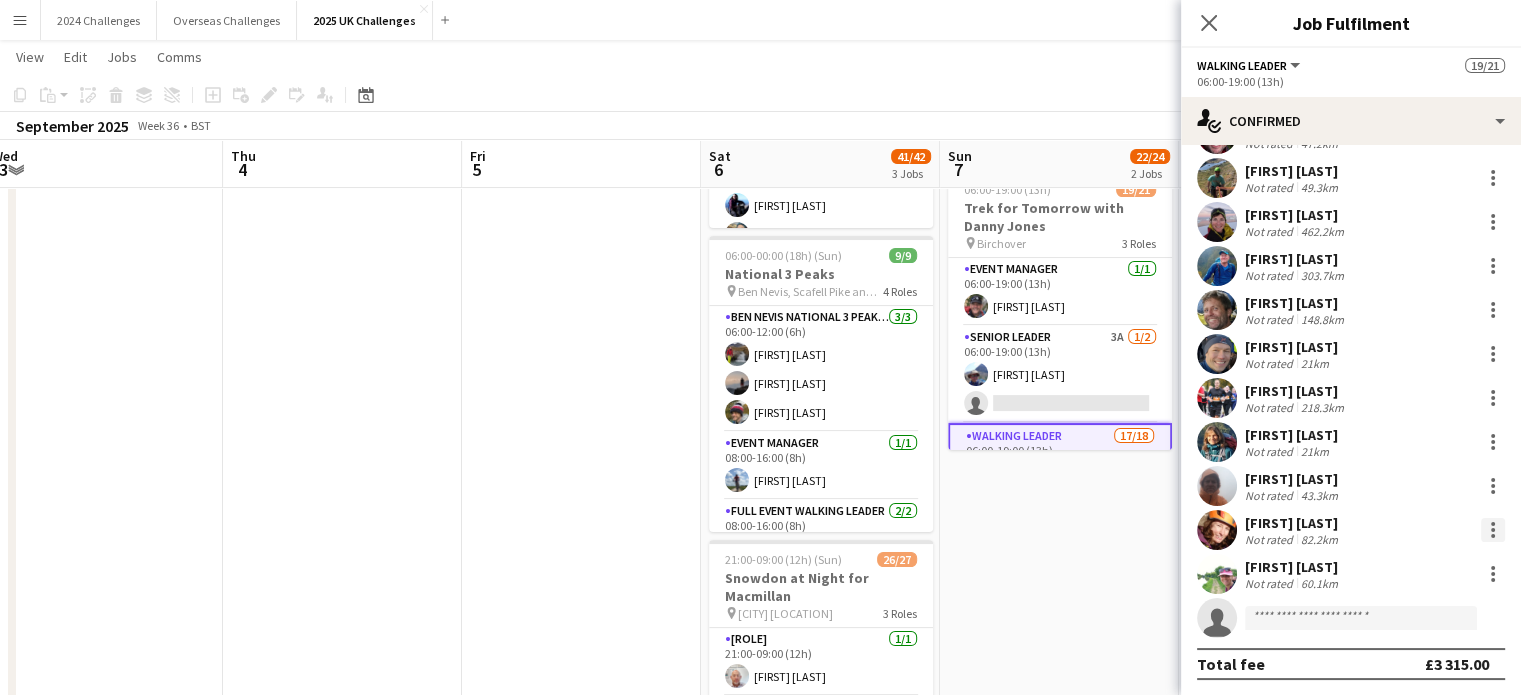 click at bounding box center (1493, 524) 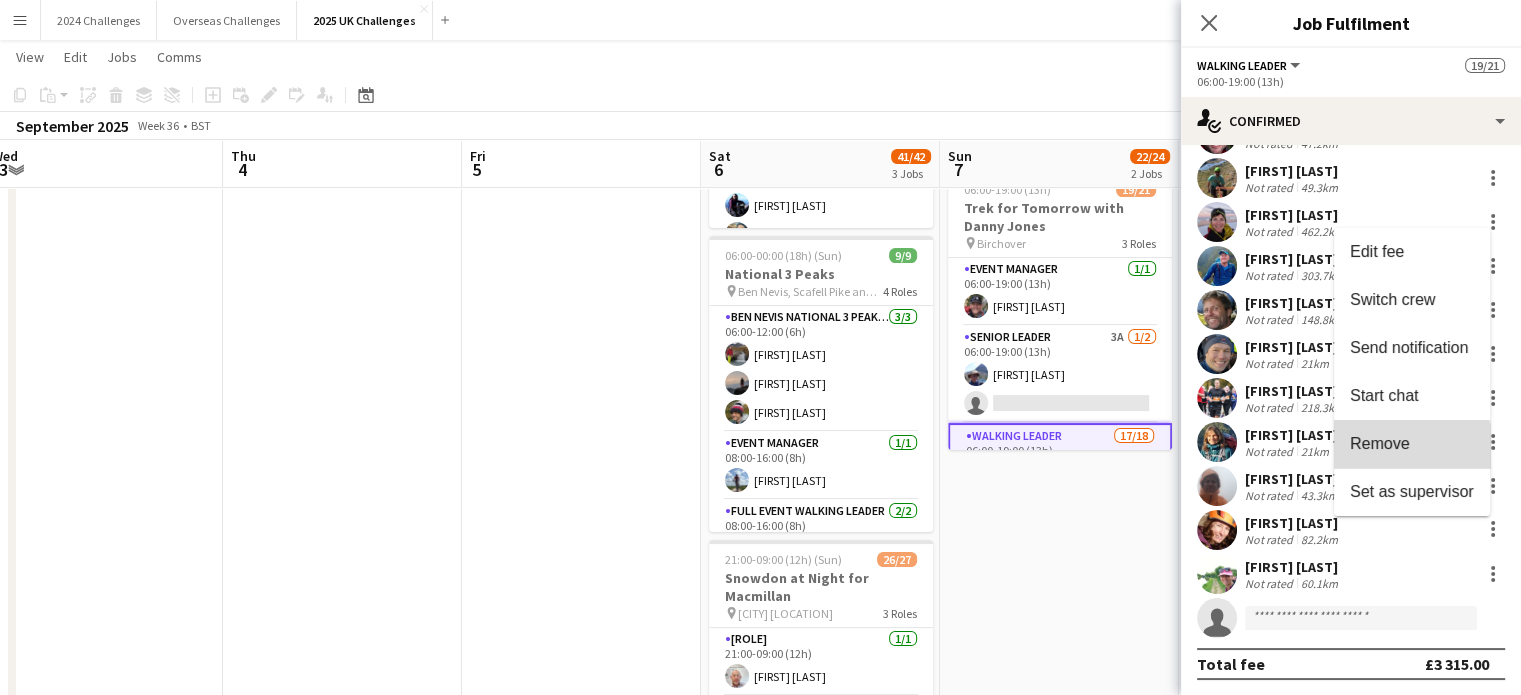 click on "Remove" at bounding box center [1380, 443] 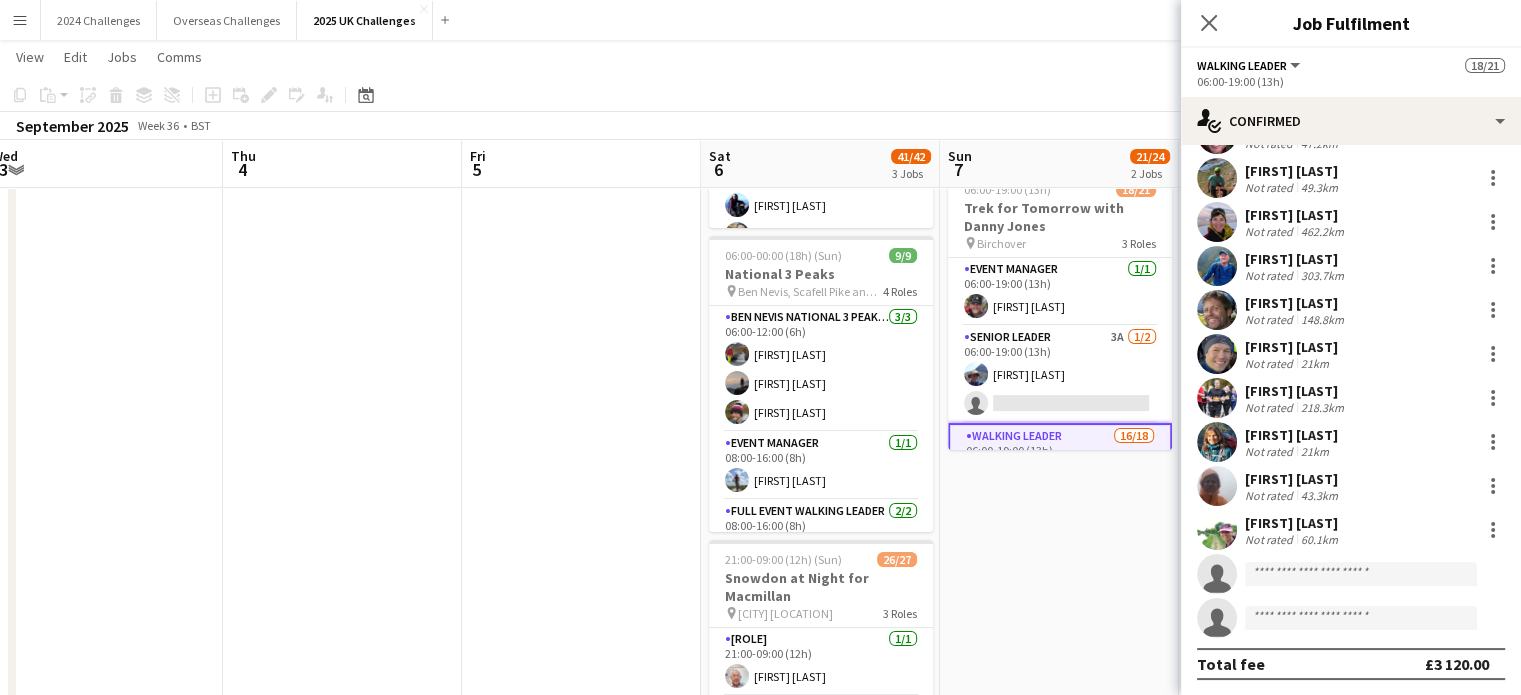click on "View  Day view expanded Day view collapsed Month view Date picker Jump to today Expand Linked Jobs Collapse Linked Jobs  Edit  Copy Ctrl+C  Paste  Without Crew Ctrl+V With Crew Ctrl+Shift+V Paste as linked job  Group  Group Ungroup  Jobs  New Job Edit Job Delete Job New Linked Job Edit Linked Jobs Job fulfilment Promote Role Copy Role URL  Comms  Notify confirmed crew Create chat" 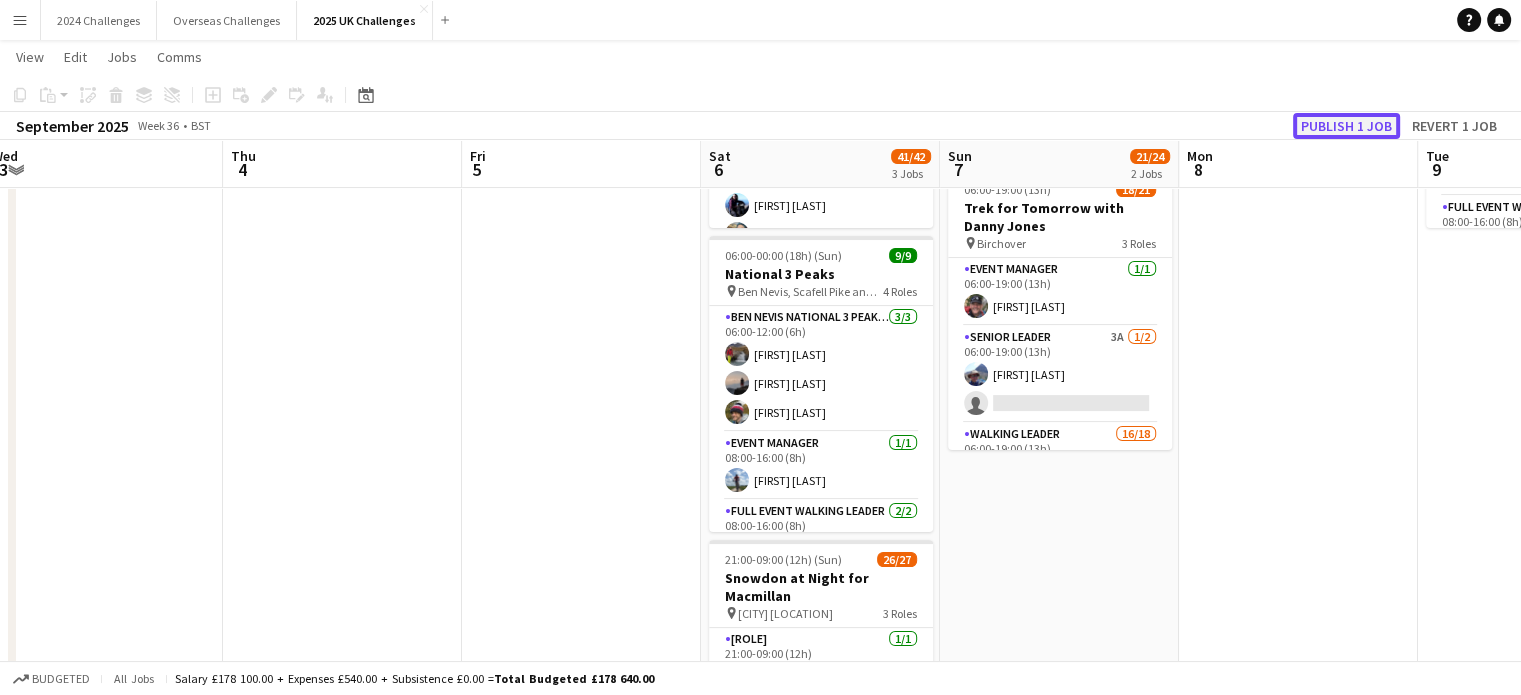 click on "Publish 1 job" 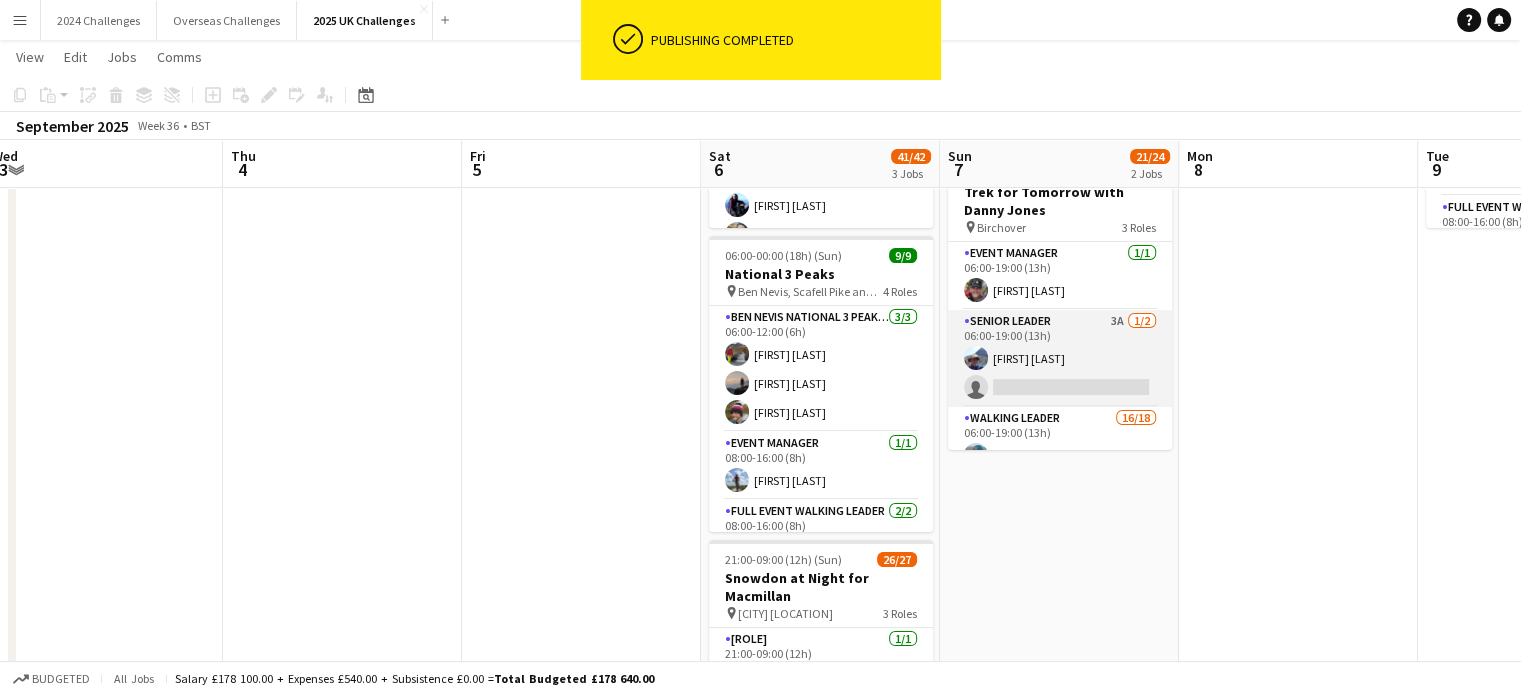 click on "Senior Leader   3A   1/2   06:00-19:00 (13h)
[FIRST] [LAST]
single-neutral-actions" at bounding box center [1060, 358] 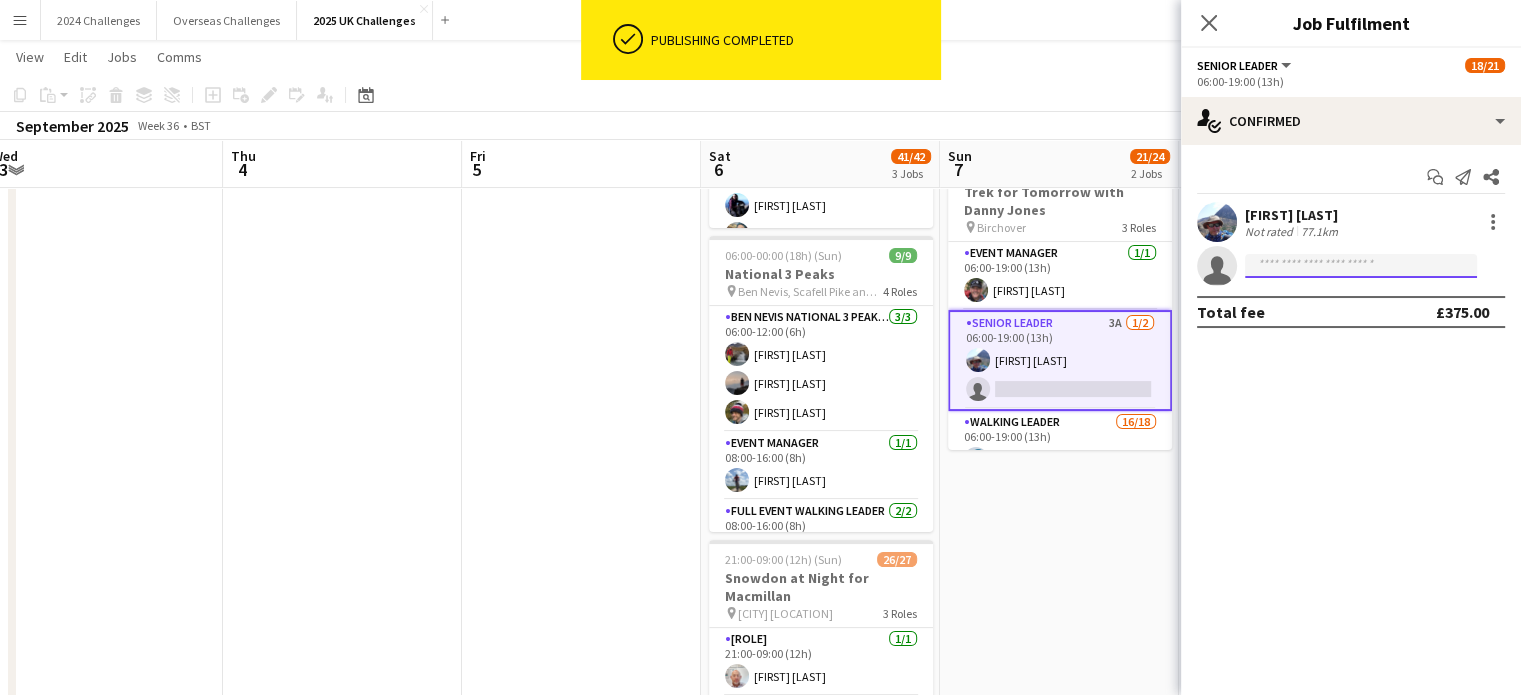 click 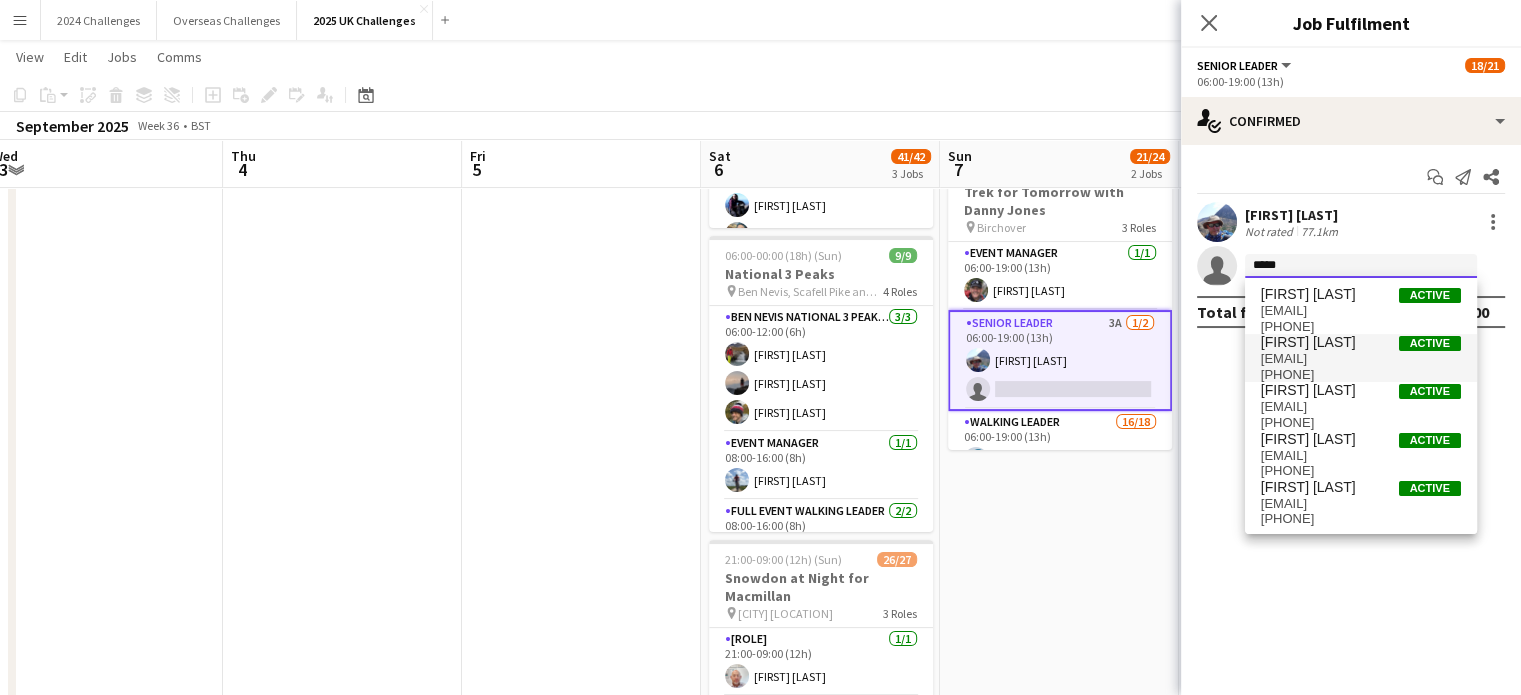 type on "*****" 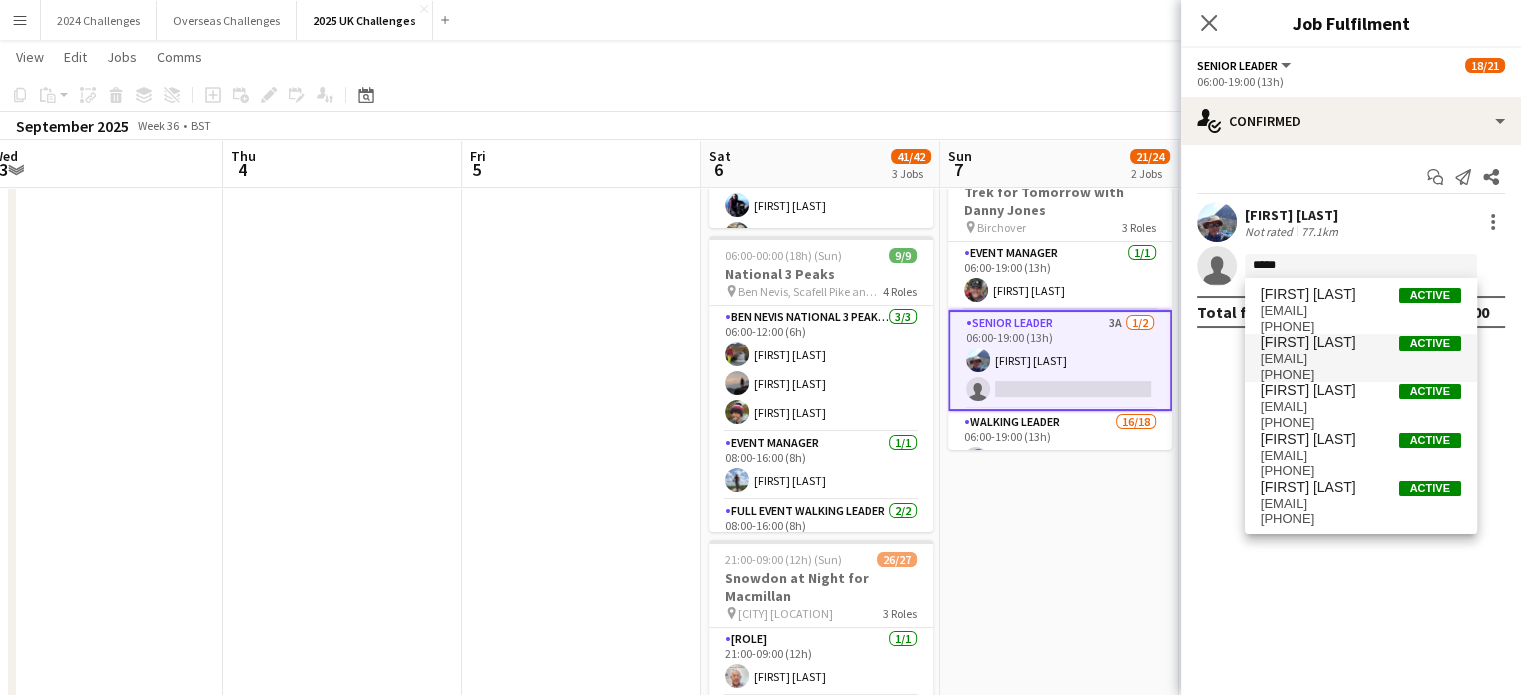 click on "[FIRST] [LAST]" at bounding box center (1308, 342) 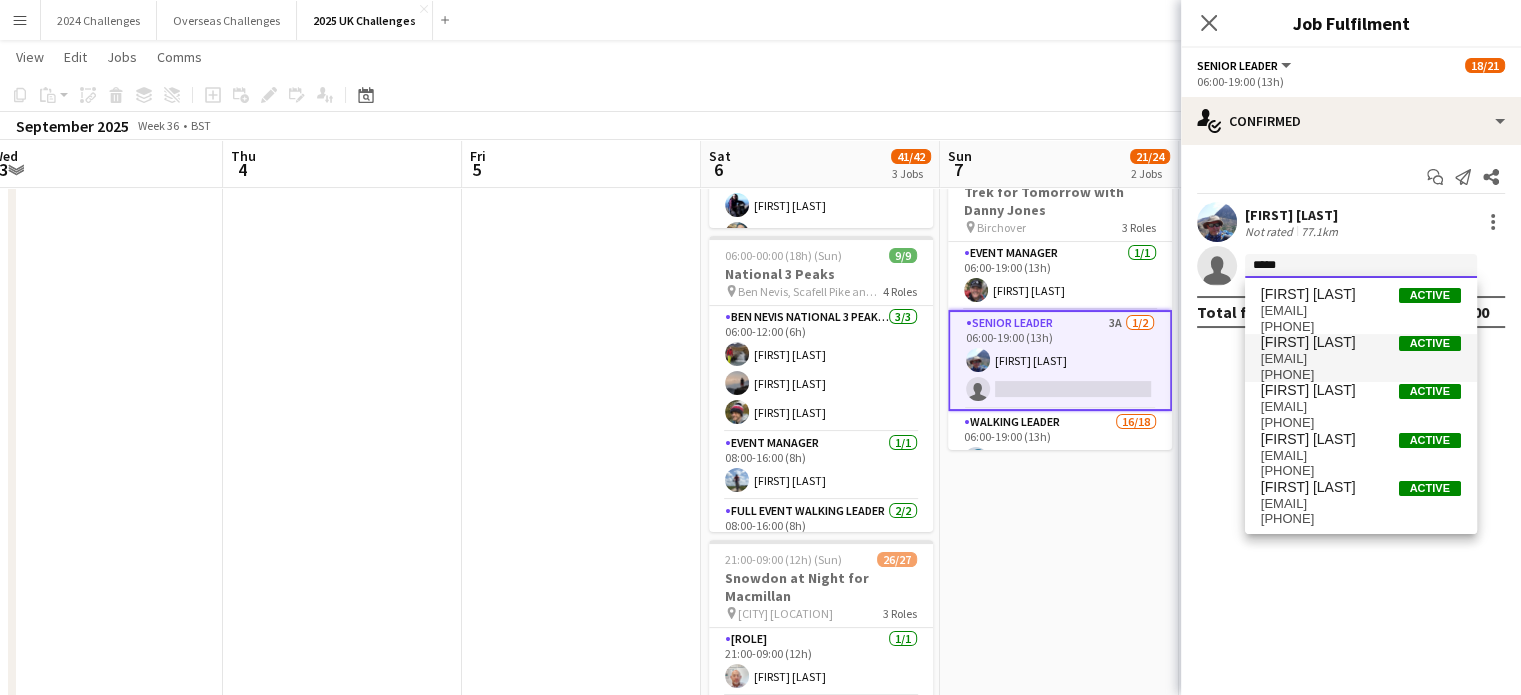 type 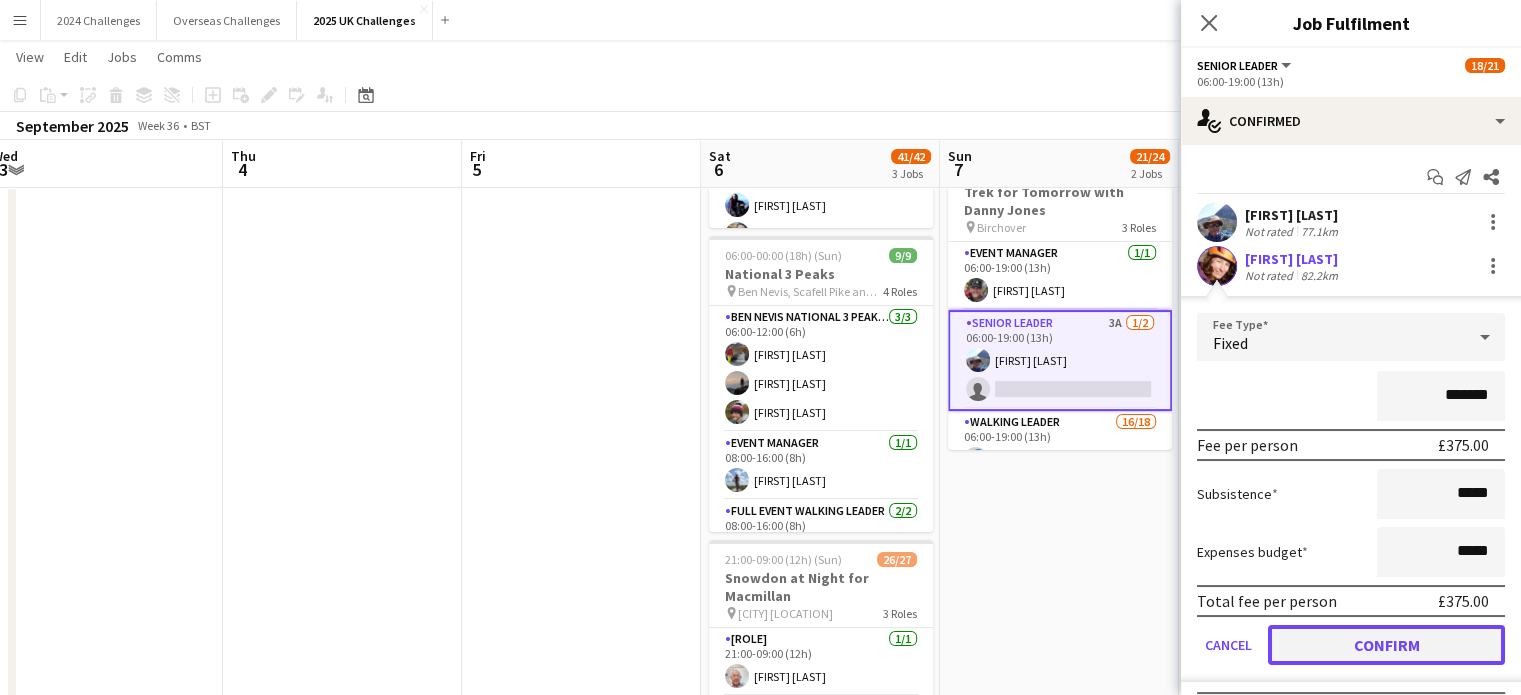 click on "Confirm" at bounding box center [1386, 645] 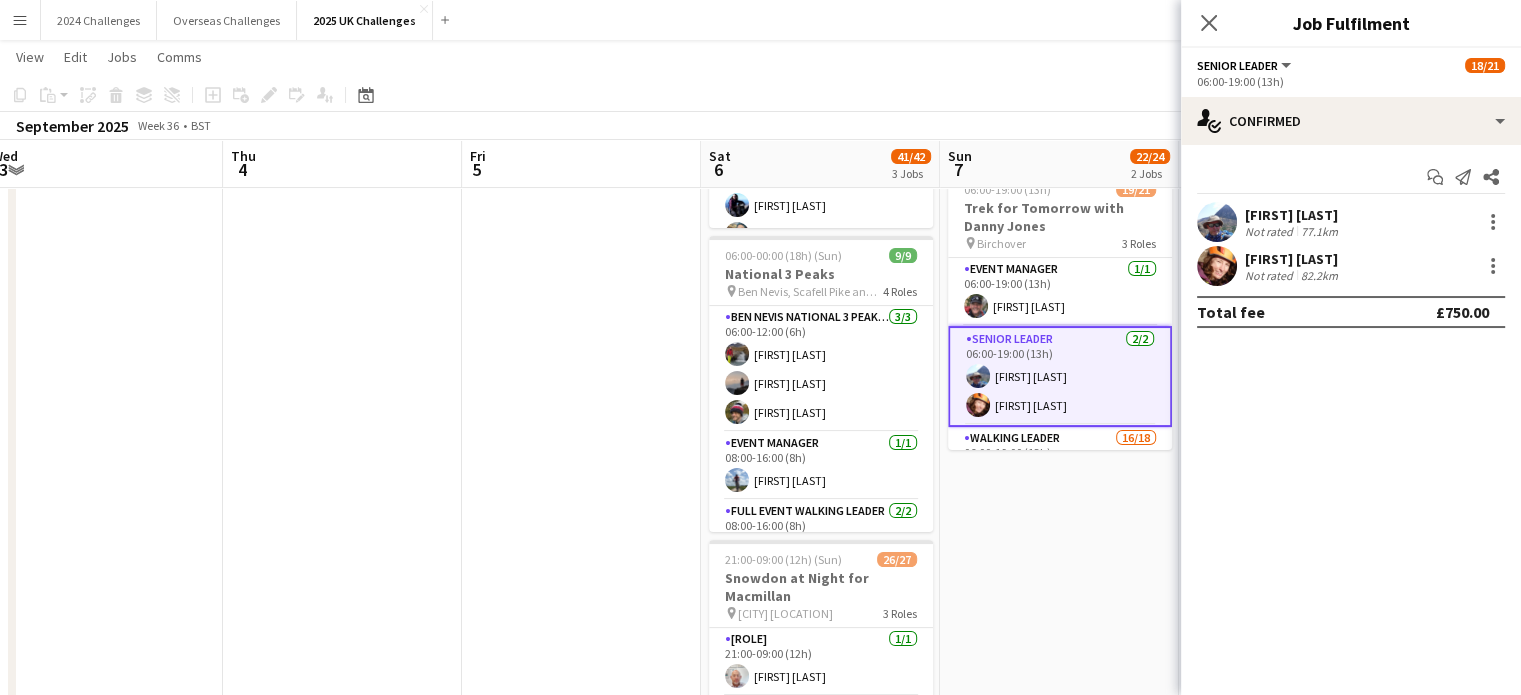 click on "Copy
Paste
Paste   Ctrl+V Paste with crew  Ctrl+Shift+V
Paste linked Job
Delete
Group
Ungroup
Add job
Add linked Job
Edit
Edit linked Job
Applicants
Date picker
AUG 2025 AUG 2025 Monday M Tuesday T Wednesday W Thursday T Friday F Saturday S Sunday S  AUG   1   2   3   4   5   6   7   8   9   10   11   12   13   14   15   16   17   18   19   20   21   22   23   24   25   26   27   28   29   30   31
Comparison range
Comparison range
Today" 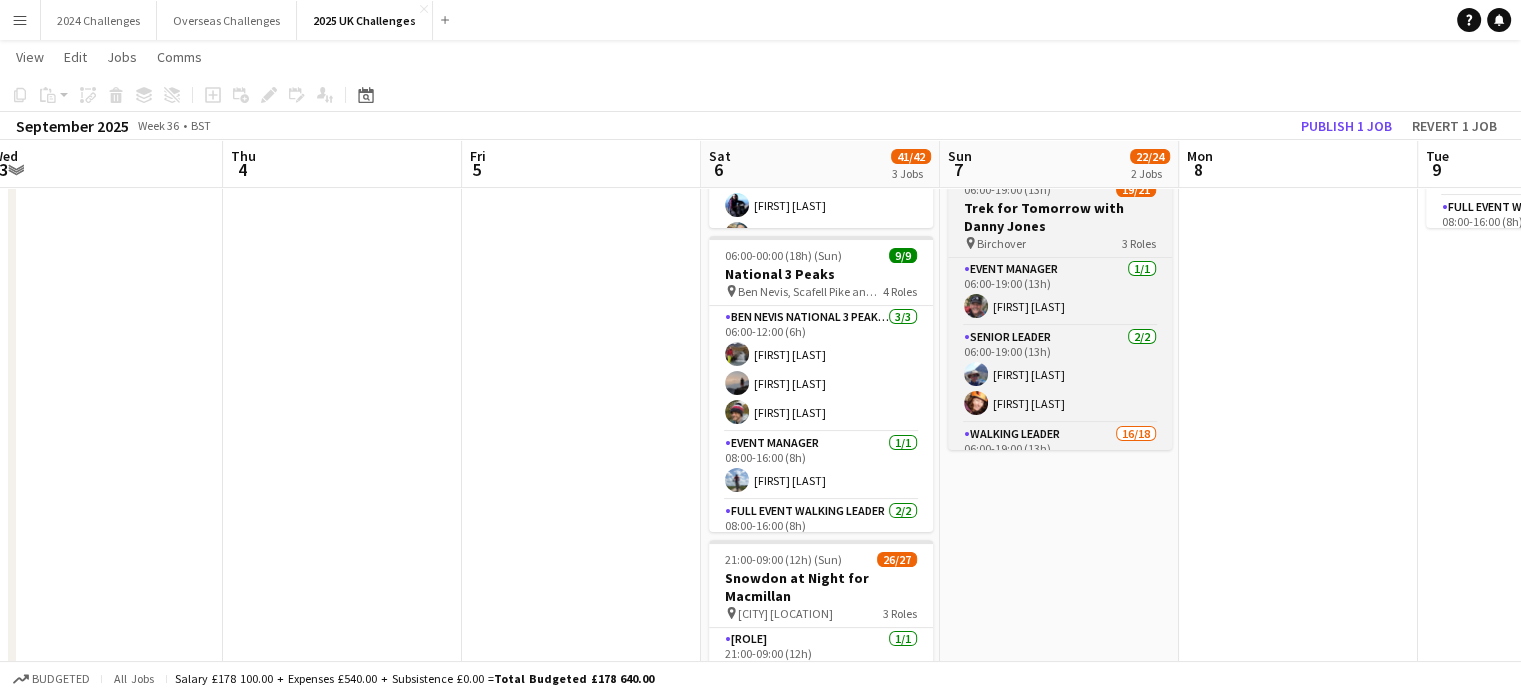 click on "Trek for Tomorrow with Danny Jones" at bounding box center (1060, 217) 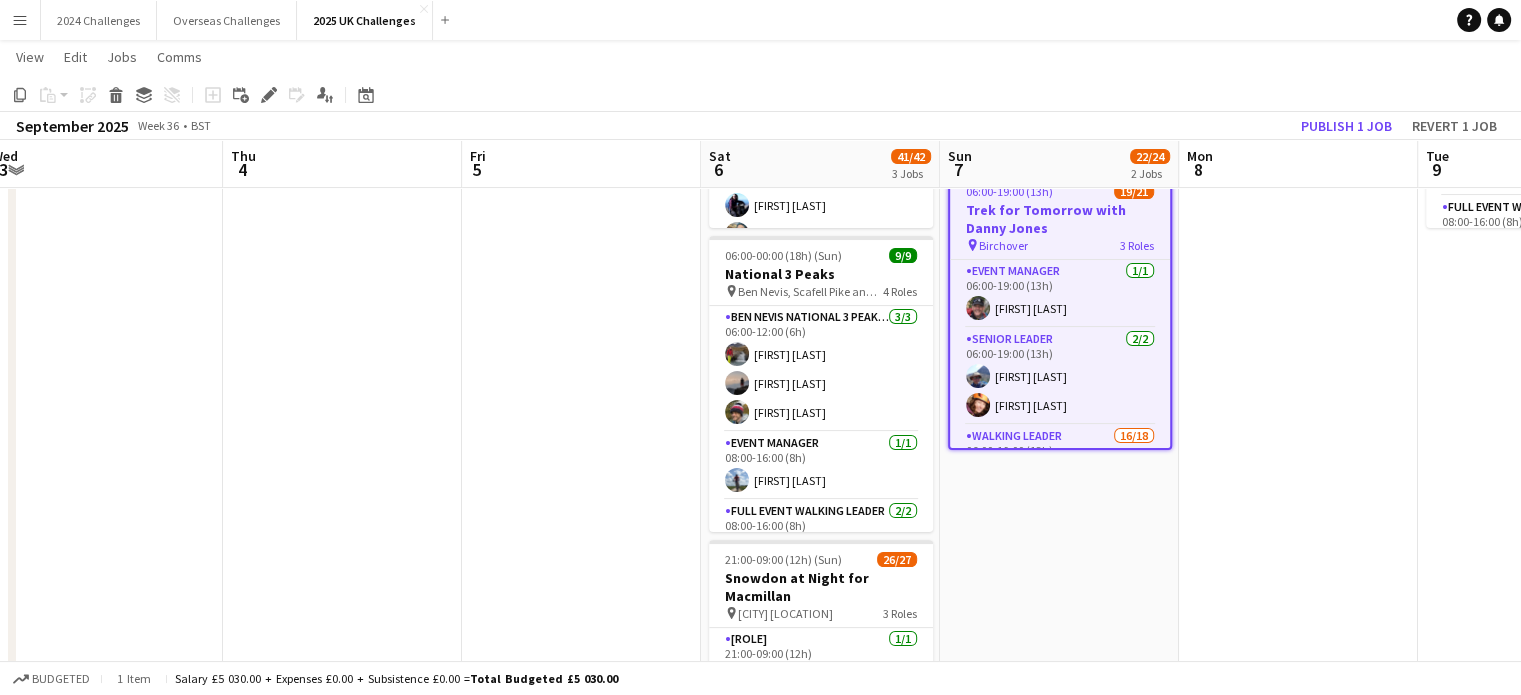 drag, startPoint x: 272, startPoint y: 98, endPoint x: 287, endPoint y: 95, distance: 15.297058 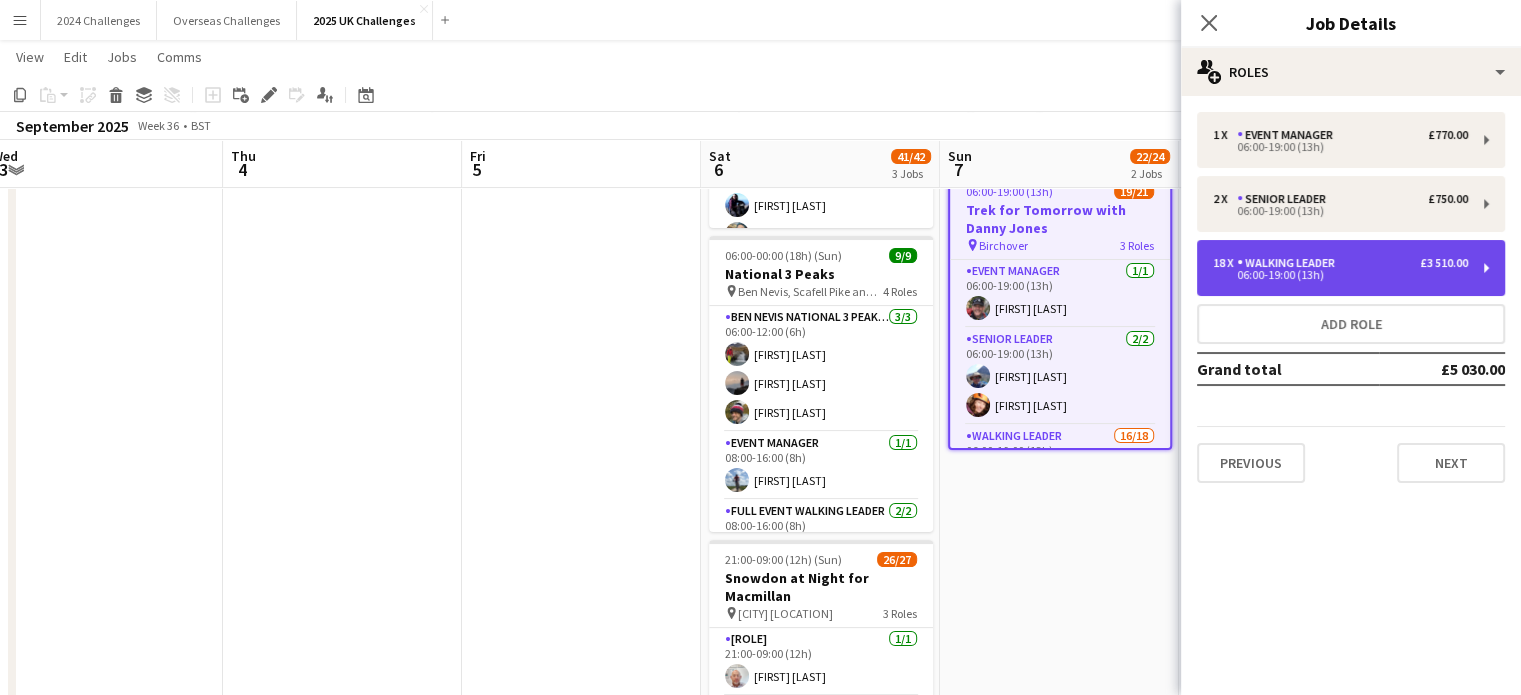 click on "Walking Leader" at bounding box center [1290, 263] 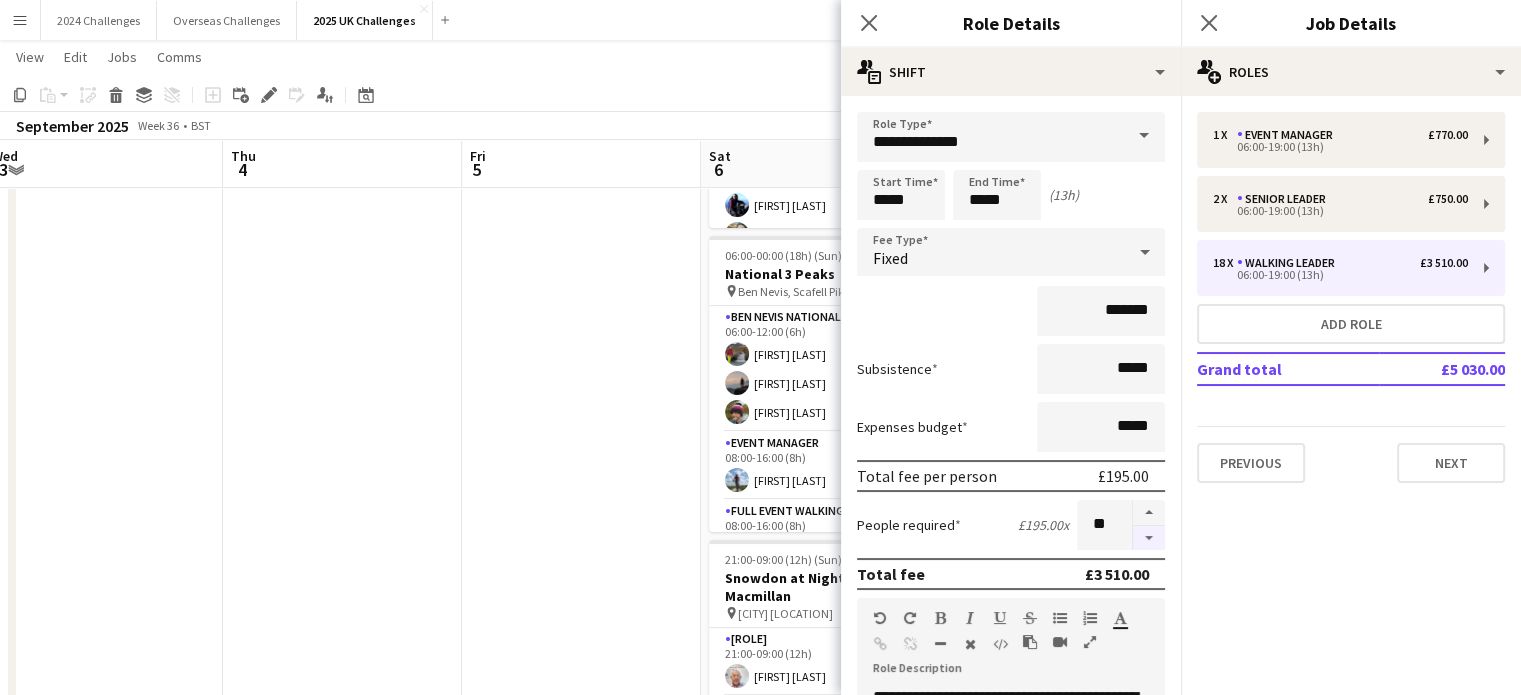 click at bounding box center (1149, 538) 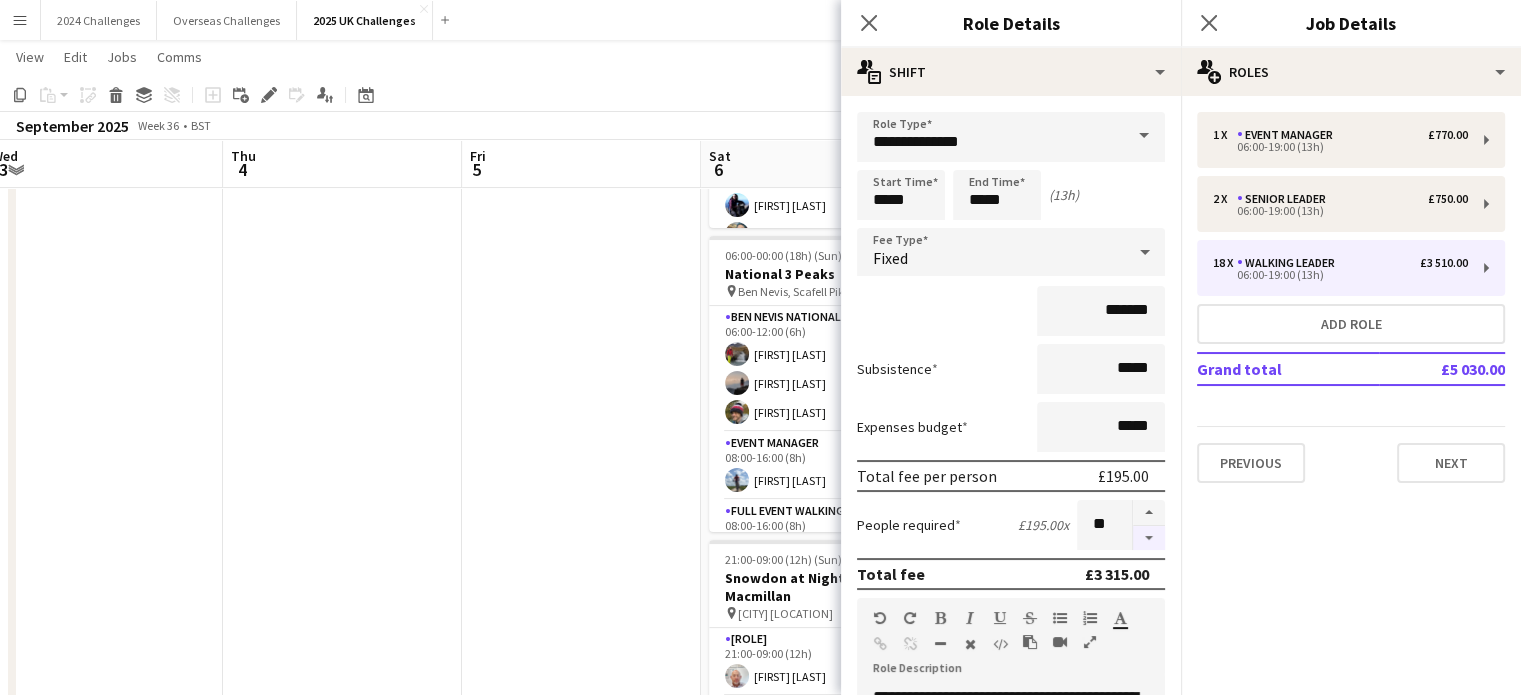 click at bounding box center (1149, 538) 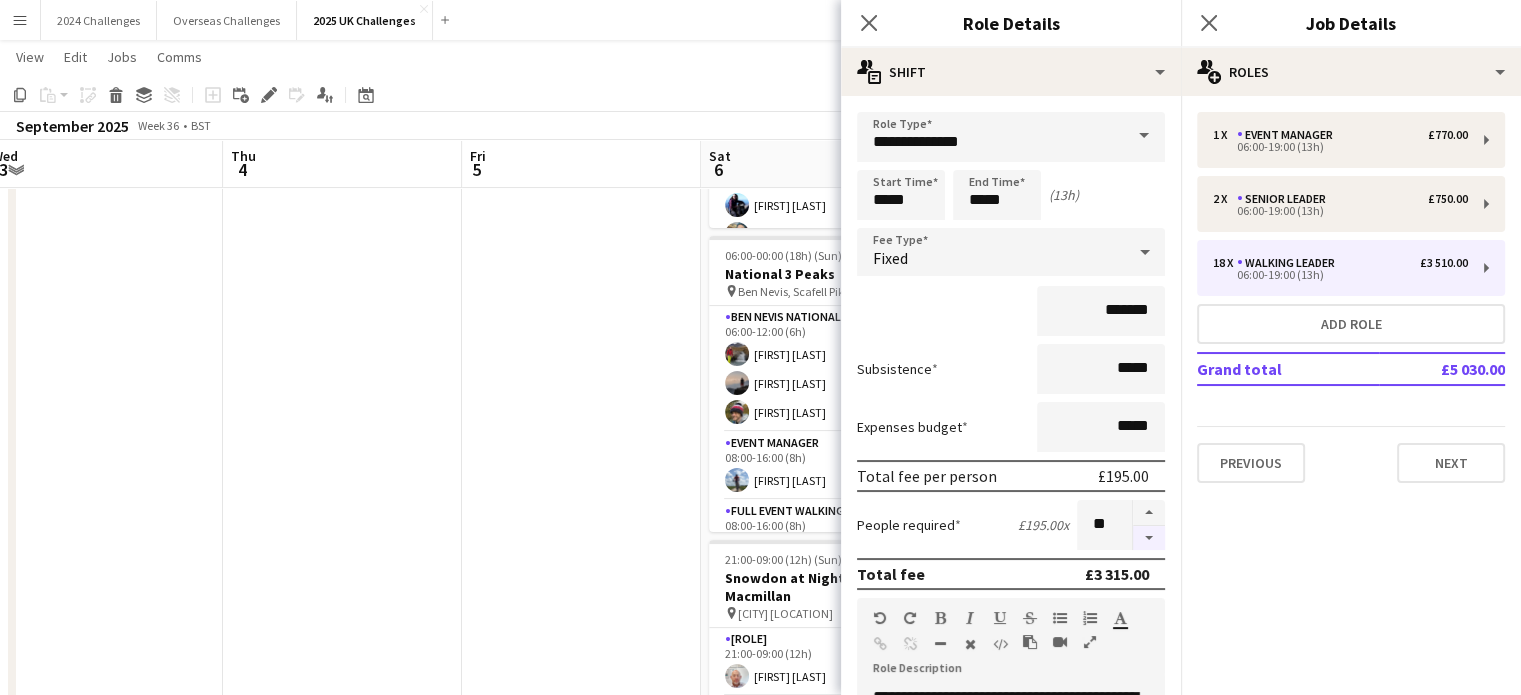 type on "**" 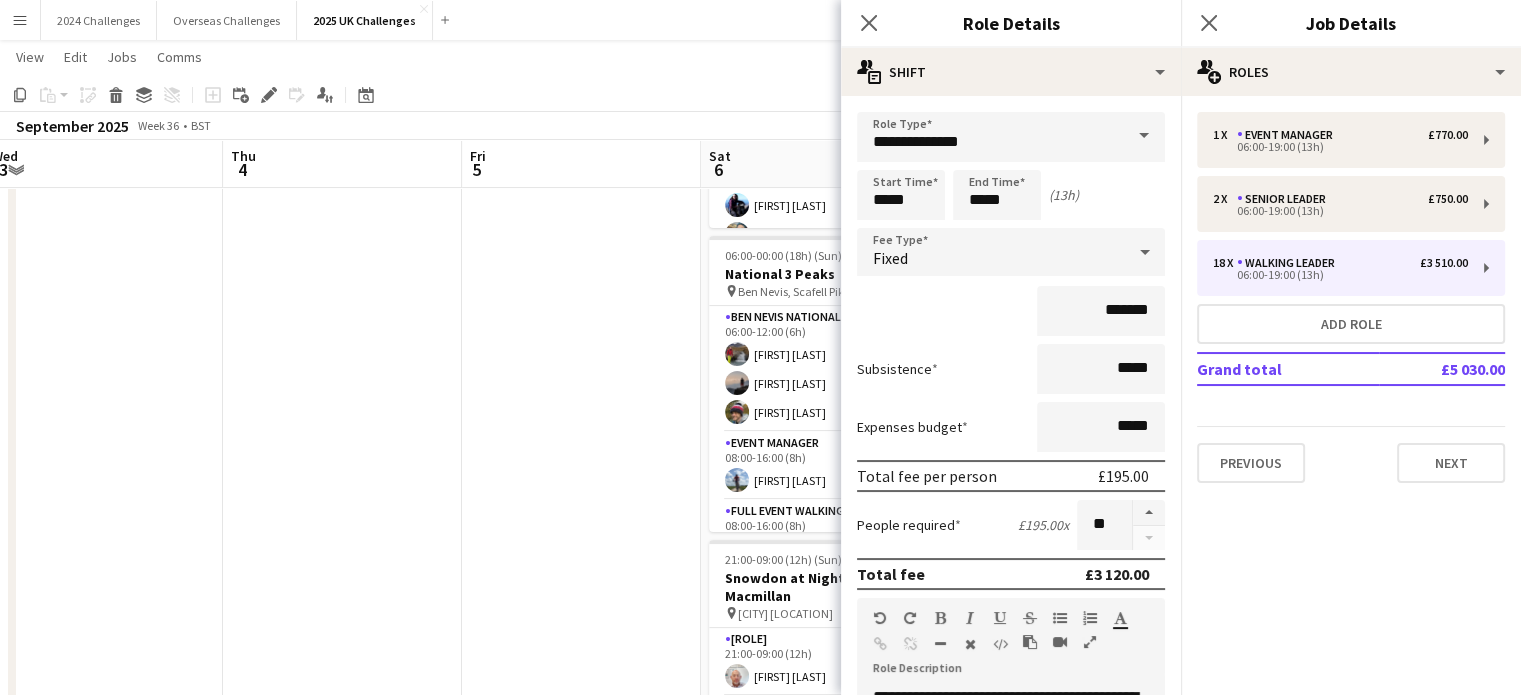 click on "View  Day view expanded Day view collapsed Month view Date picker Jump to today Expand Linked Jobs Collapse Linked Jobs  Edit  Copy Ctrl+C  Paste  Without Crew Ctrl+V With Crew Ctrl+Shift+V Paste as linked job  Group  Group Ungroup  Jobs  New Job Edit Job Delete Job New Linked Job Edit Linked Jobs Job fulfilment Promote Role Copy Role URL  Comms  Notify confirmed crew Create chat" 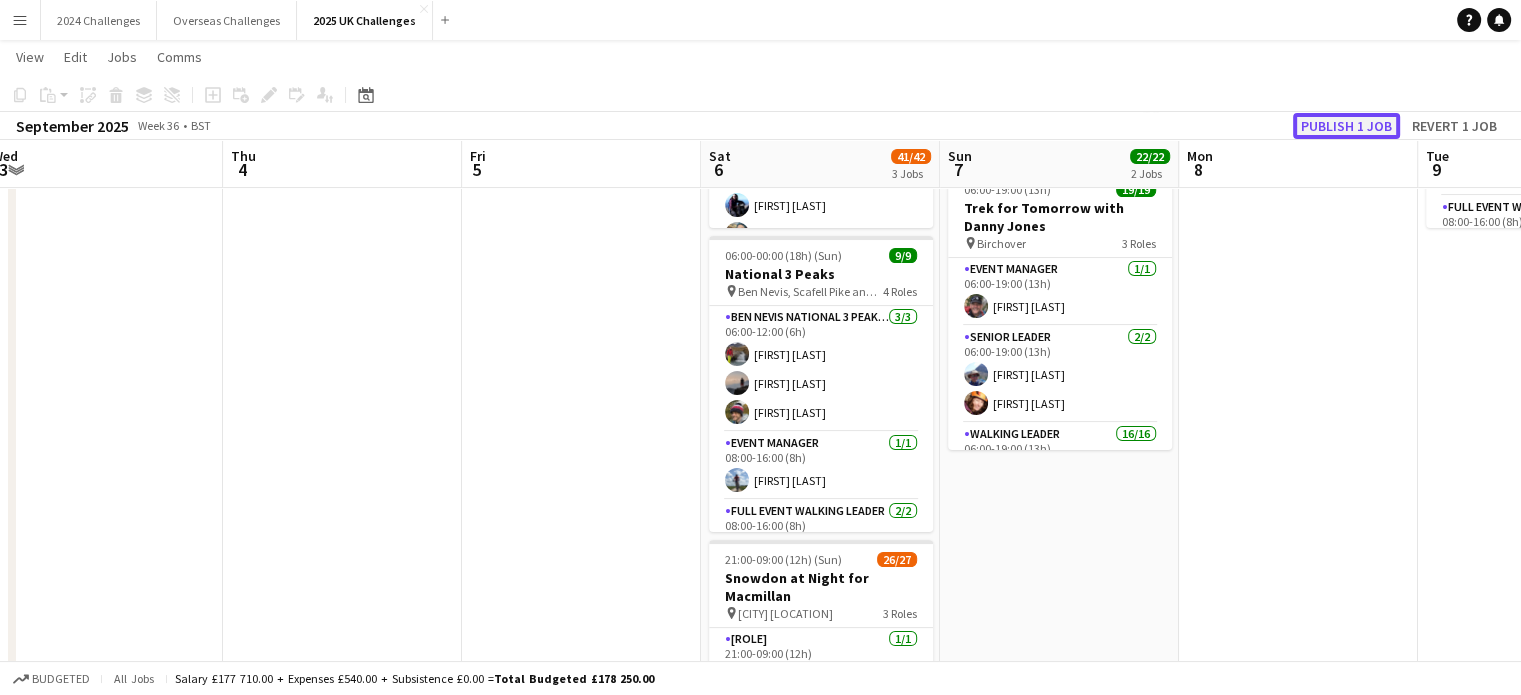 click on "Publish 1 job" 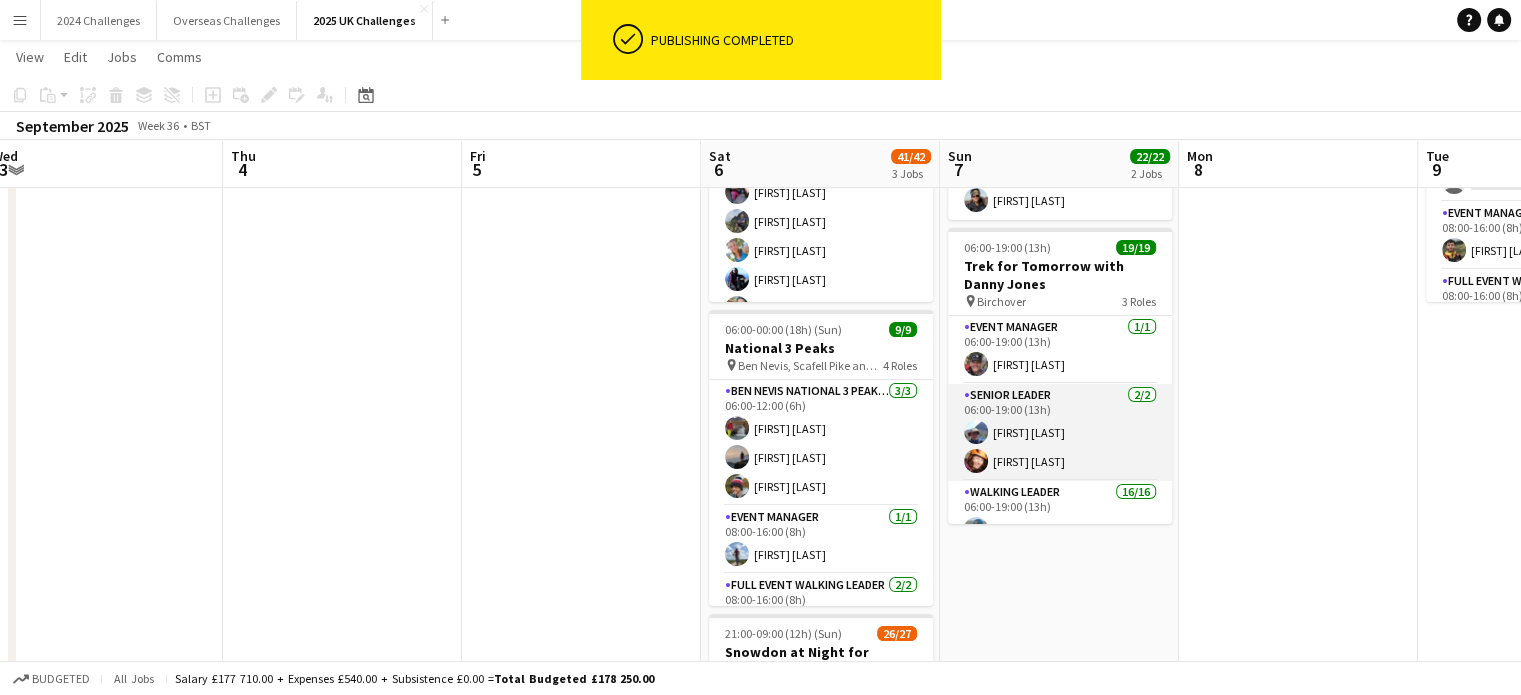 scroll, scrollTop: 200, scrollLeft: 0, axis: vertical 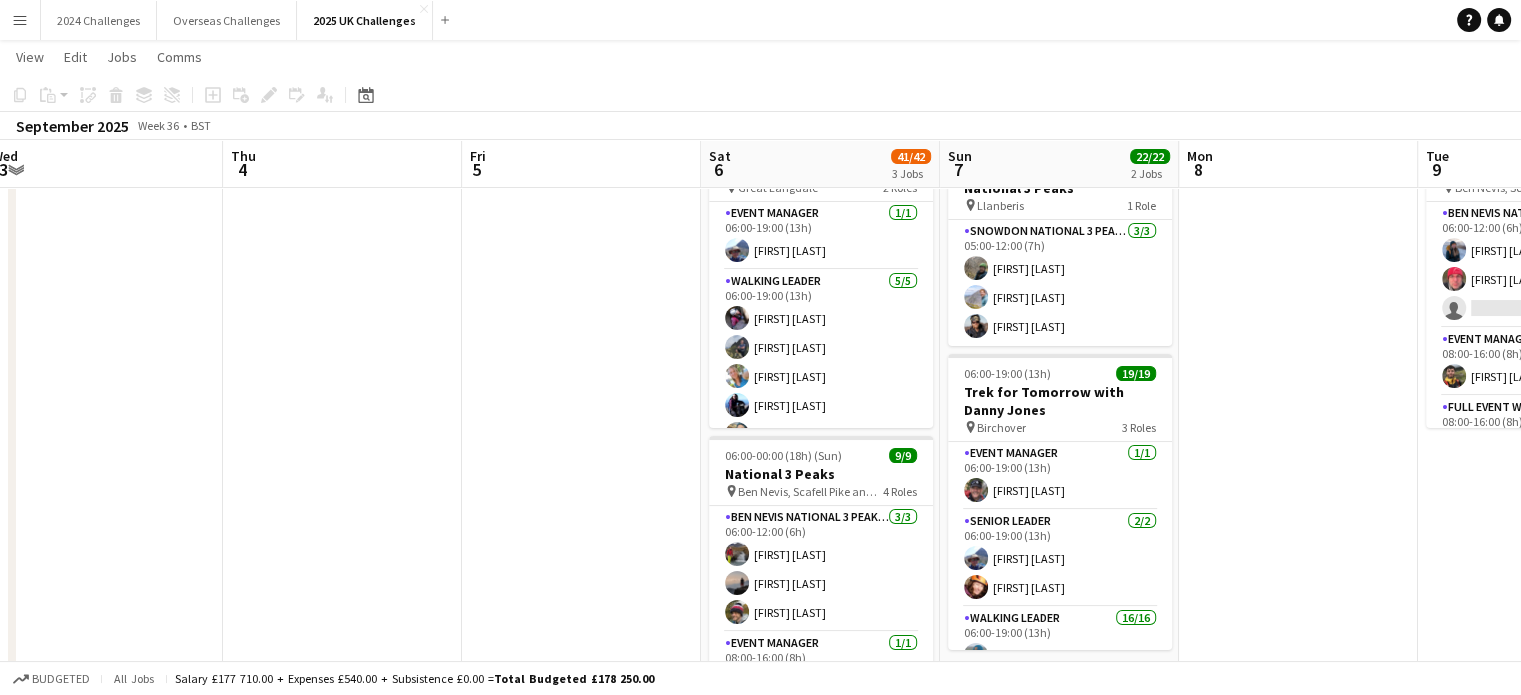 click on "Copy
Paste
Paste   Ctrl+V Paste with crew  Ctrl+Shift+V
Paste linked Job
Delete
Group
Ungroup
Add job
Add linked Job
Edit
Edit linked Job
Applicants
Date picker
AUG 2025 AUG 2025 Monday M Tuesday T Wednesday W Thursday T Friday F Saturday S Sunday S  AUG   1   2   3   4   5   6   7   8   9   10   11   12   13   14   15   16   17   18   19   20   21   22   23   24   25   26   27   28   29   30   31
Comparison range
Comparison range
Today" 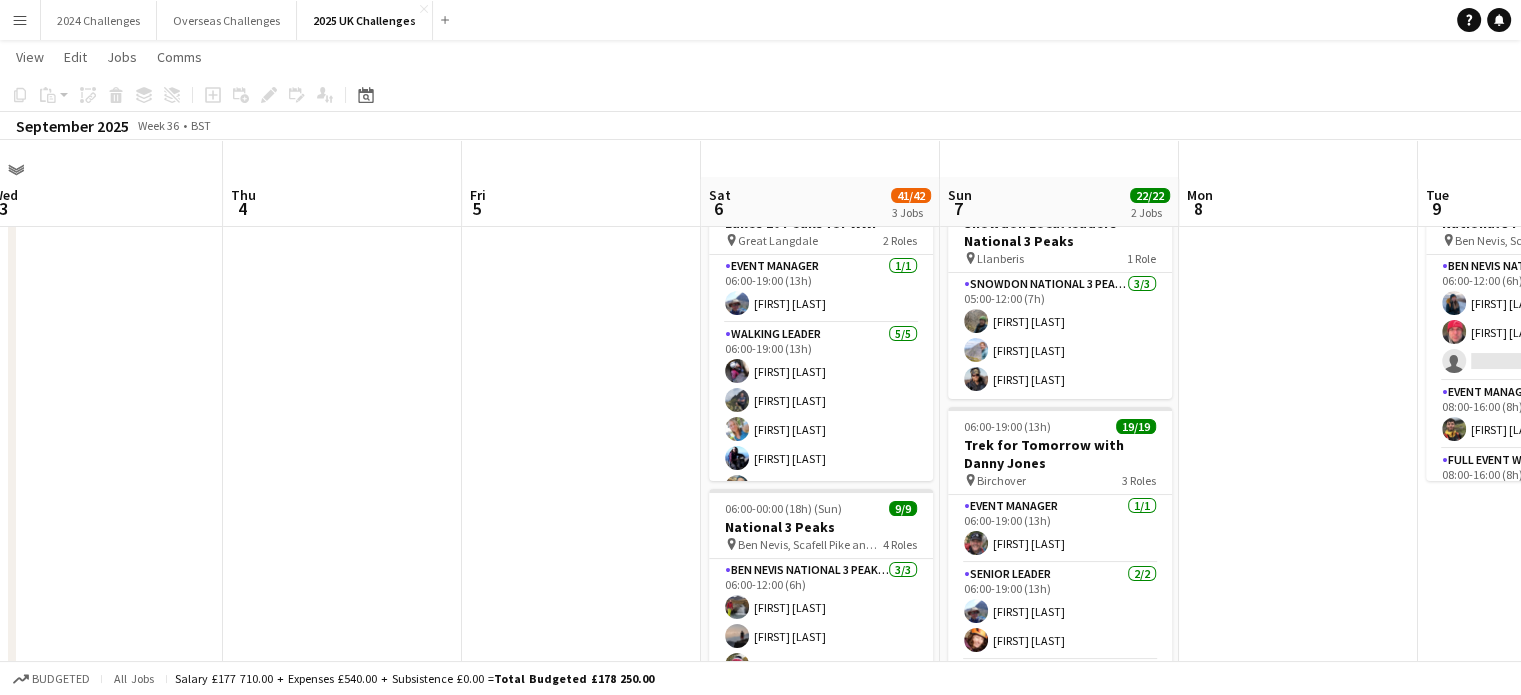 scroll, scrollTop: 0, scrollLeft: 0, axis: both 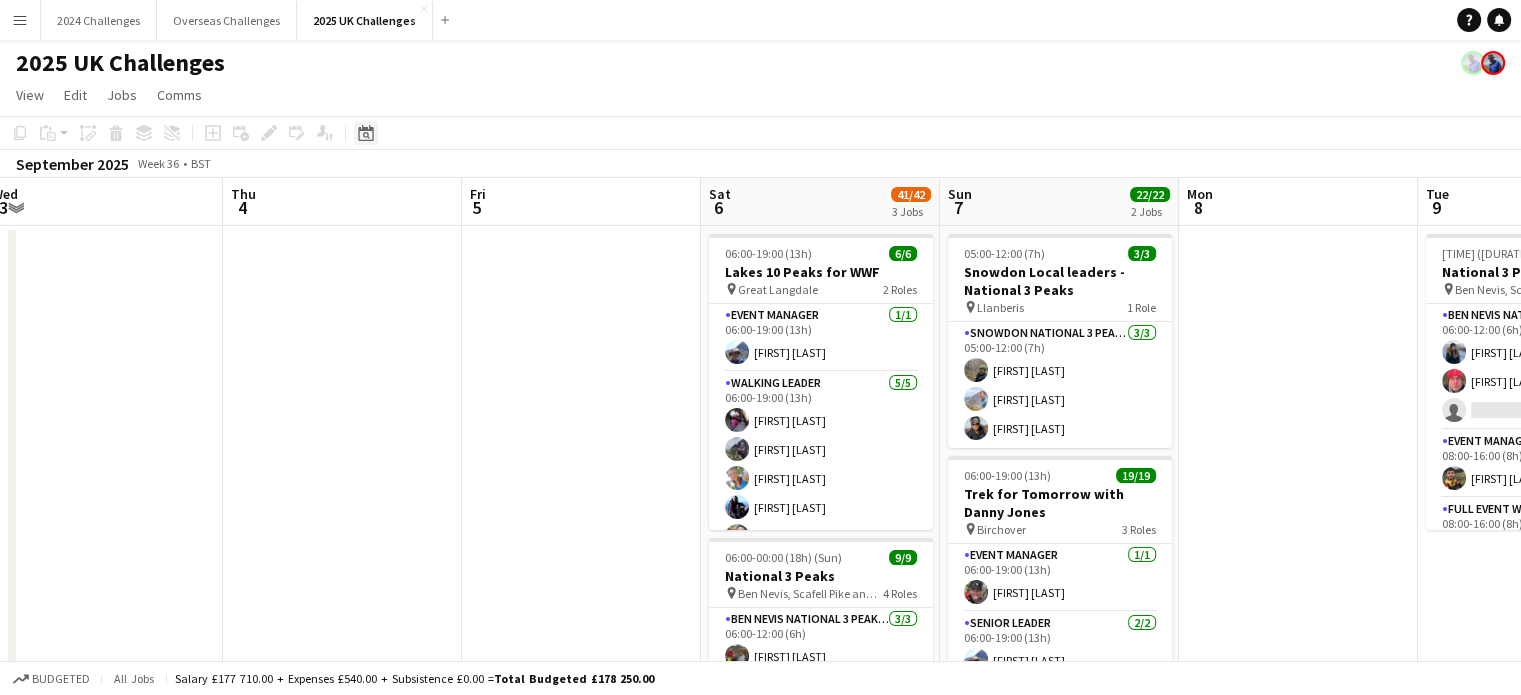 click 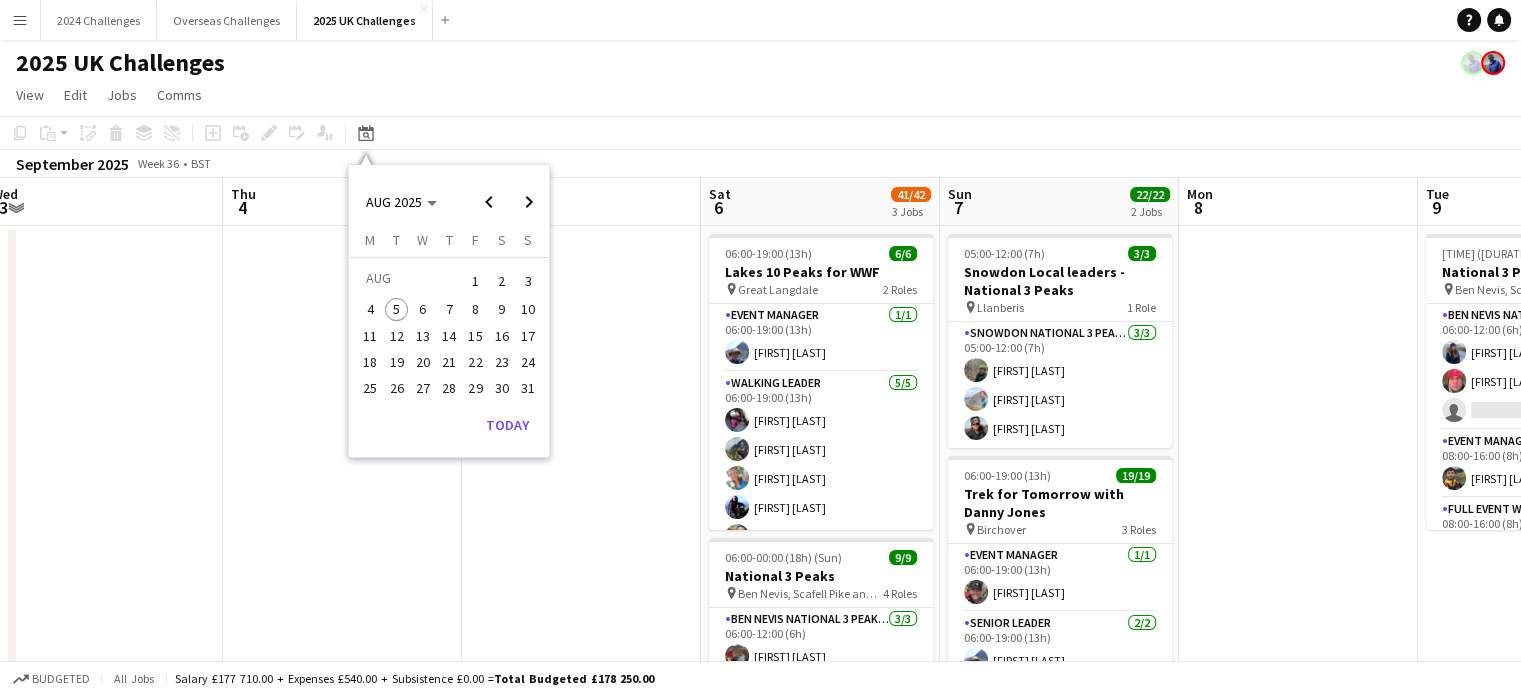click on "5" at bounding box center (397, 310) 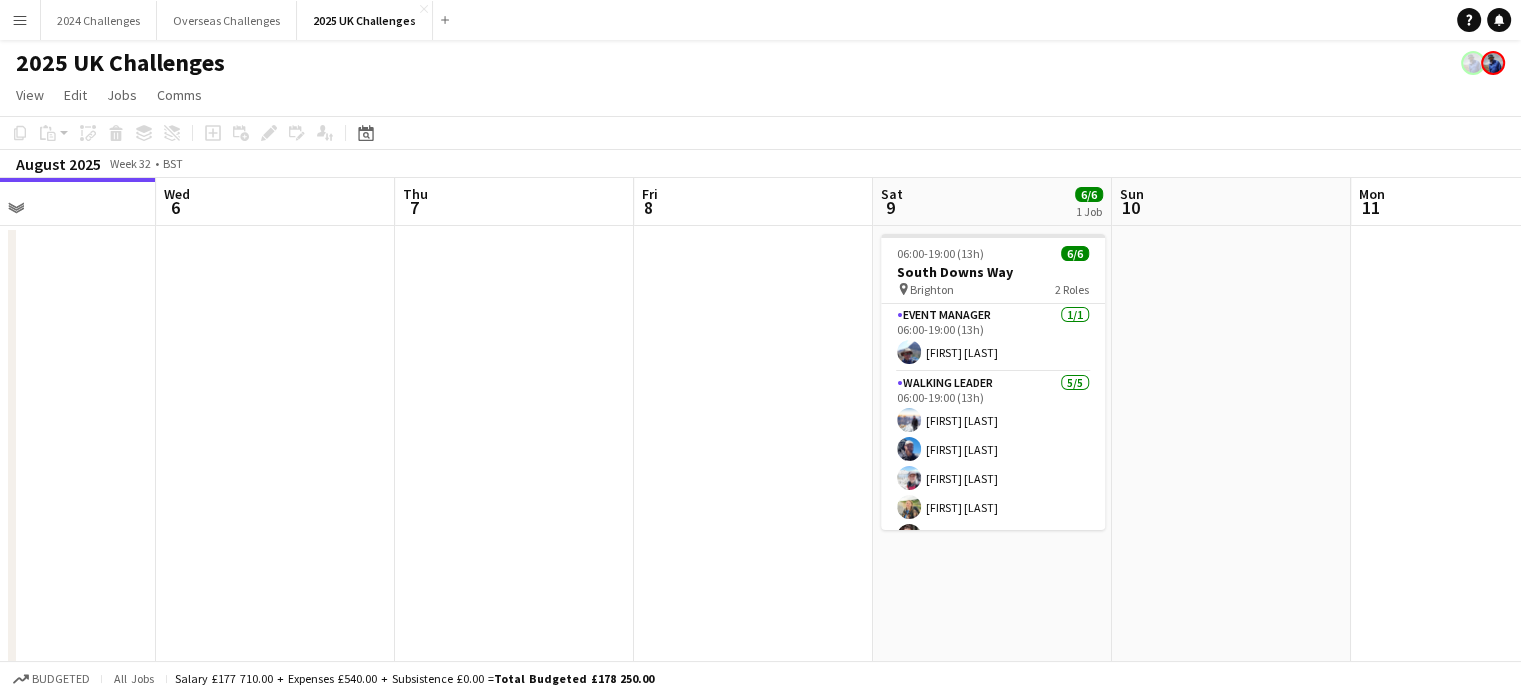 scroll, scrollTop: 0, scrollLeft: 854, axis: horizontal 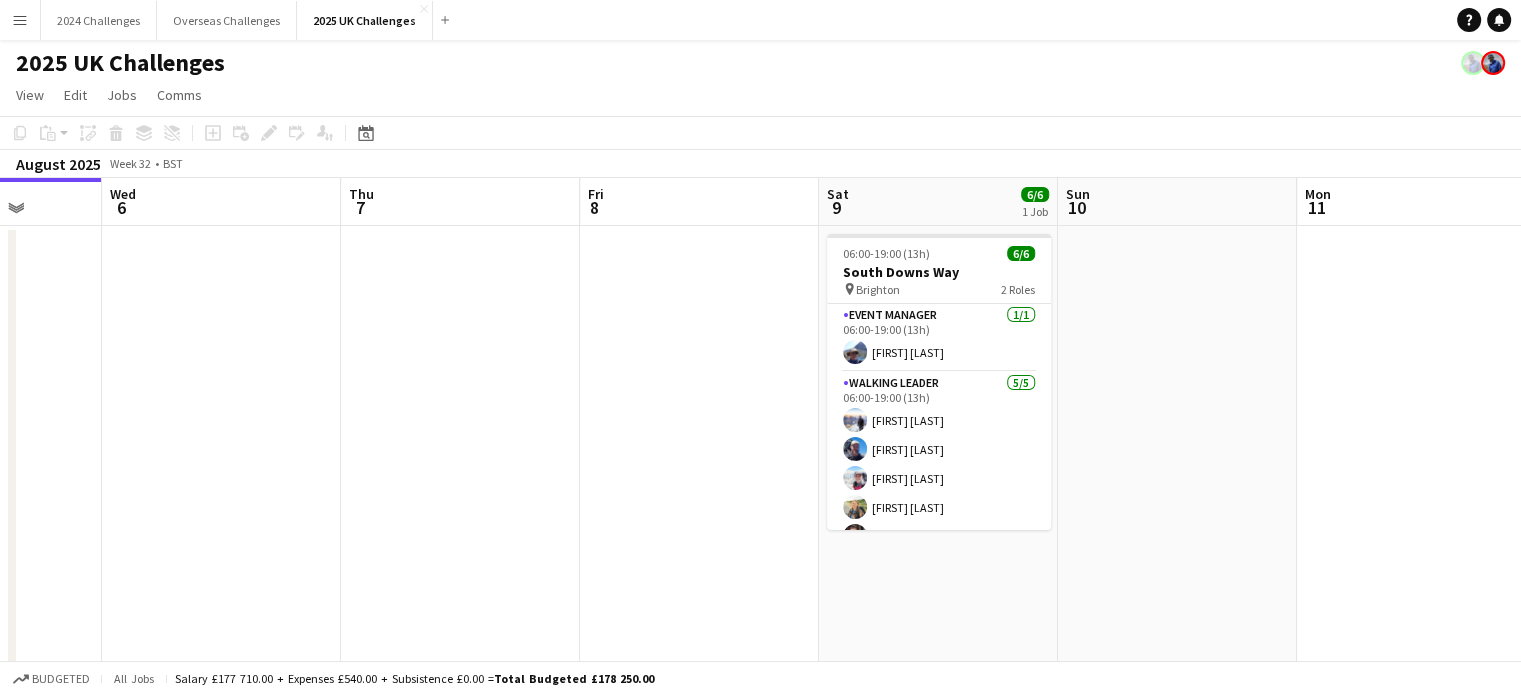 drag, startPoint x: 1213, startPoint y: 473, endPoint x: 570, endPoint y: 474, distance: 643.0008 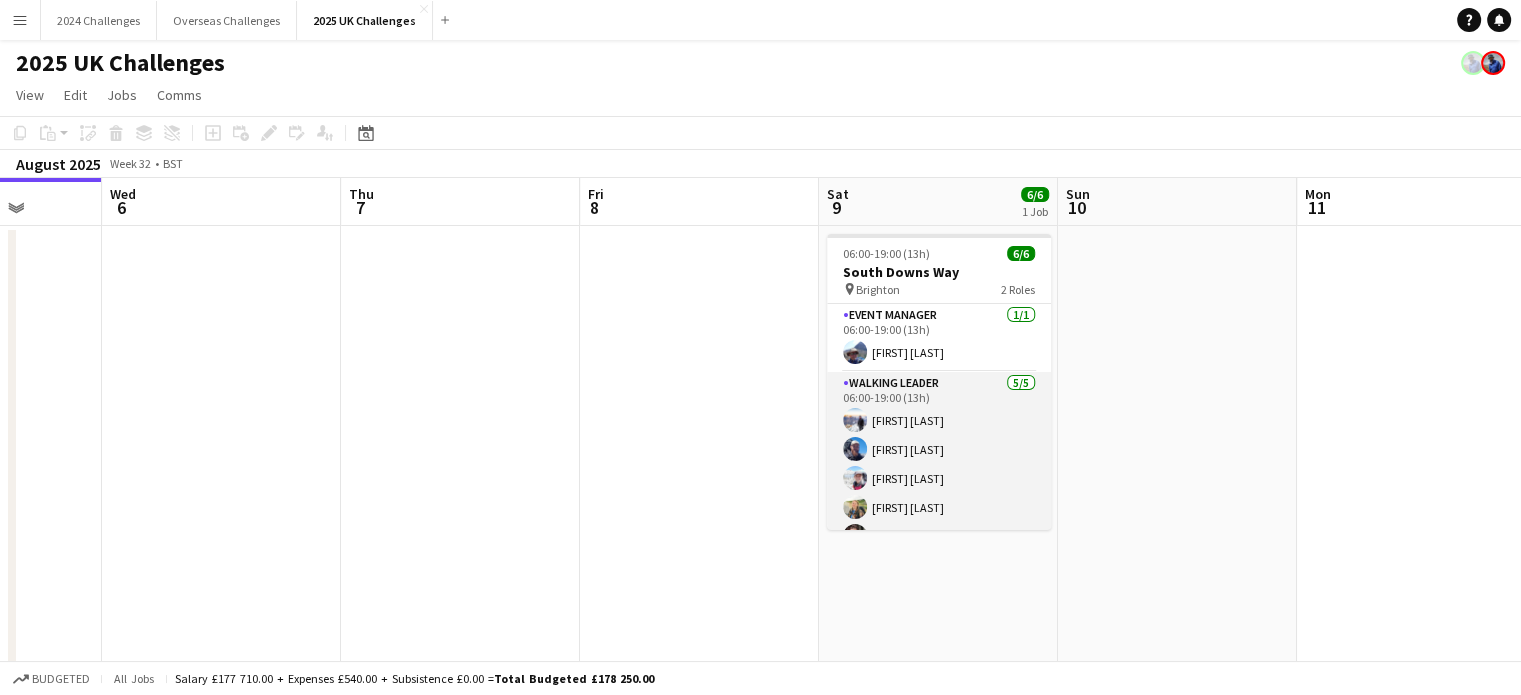 scroll, scrollTop: 25, scrollLeft: 0, axis: vertical 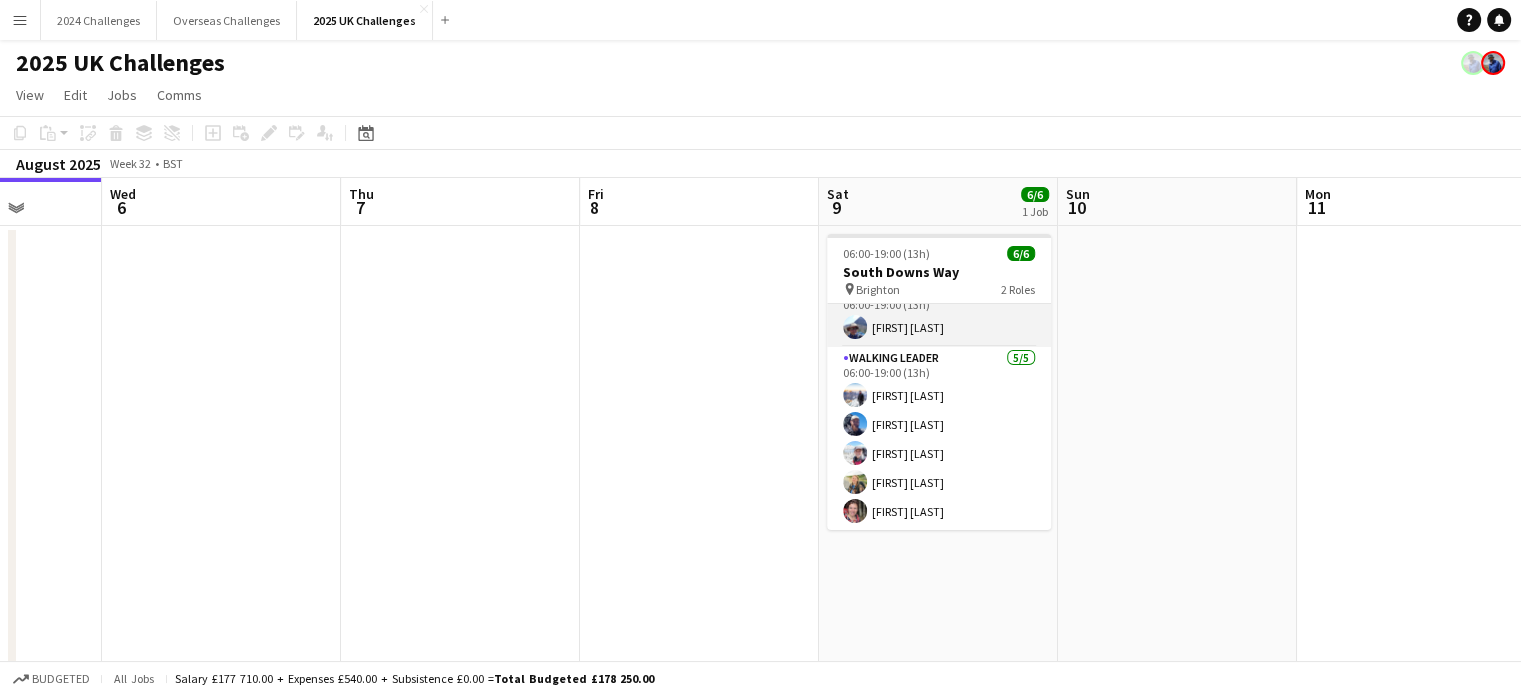 click on "[ROLE] [NUM]/[NUM] [NUM]:[NUM]-[NUM]:[NUM] ([DURATION])
[FIRST] [LAST]" at bounding box center [939, 313] 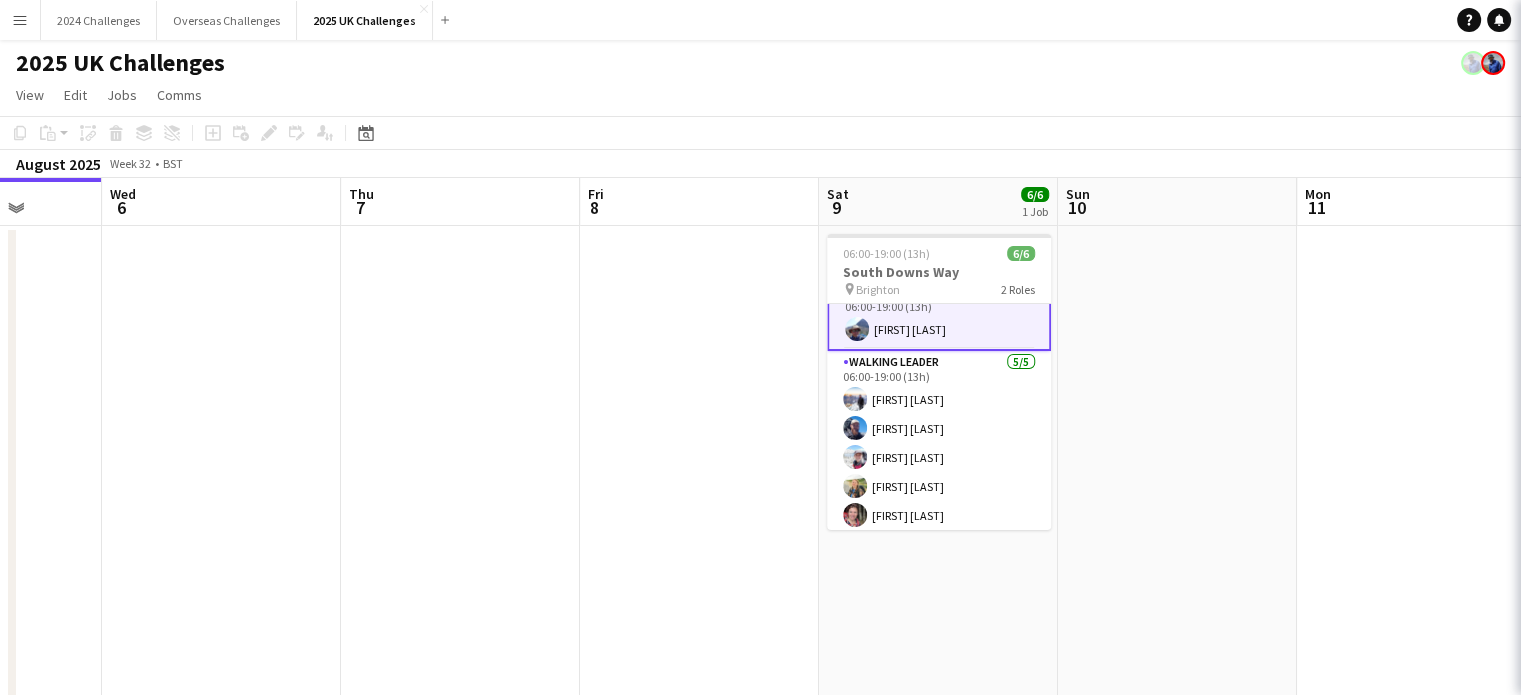 scroll, scrollTop: 27, scrollLeft: 0, axis: vertical 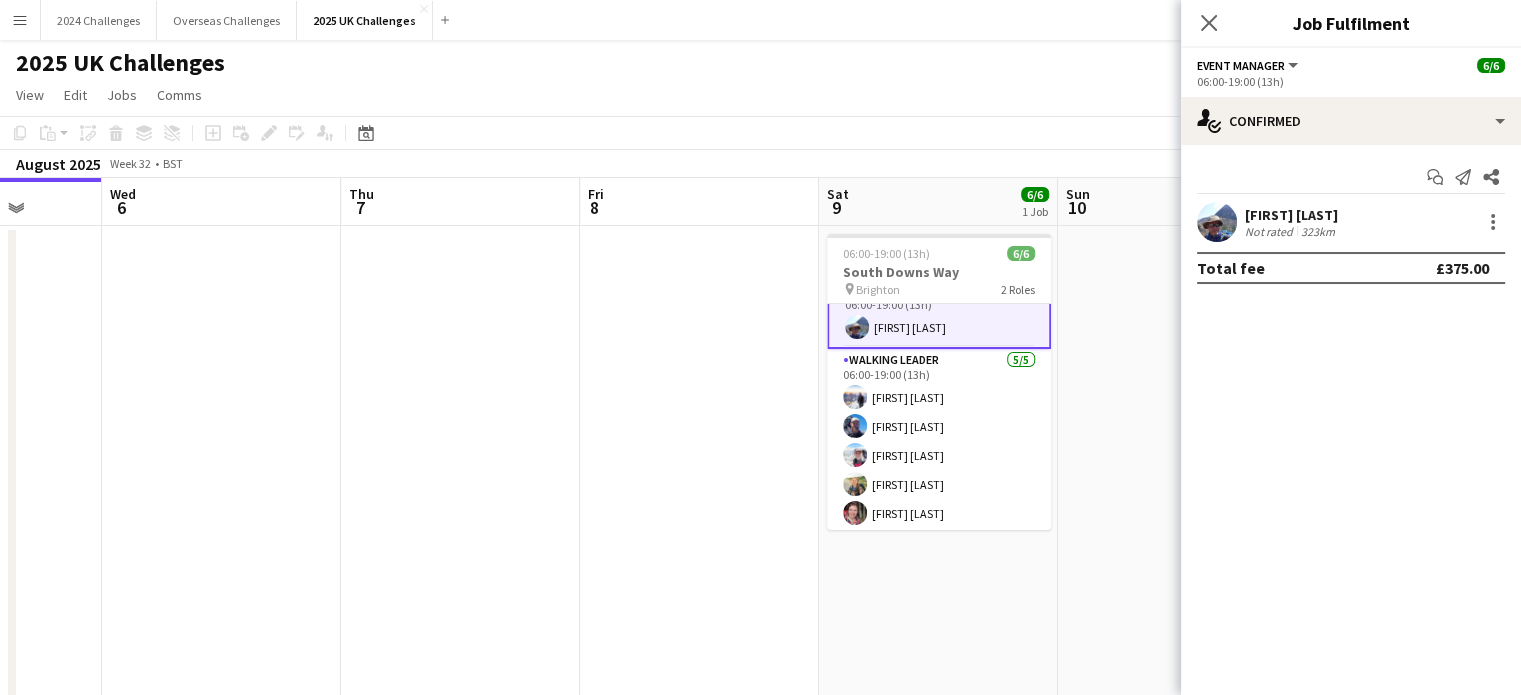 click on "323km" at bounding box center (1318, 231) 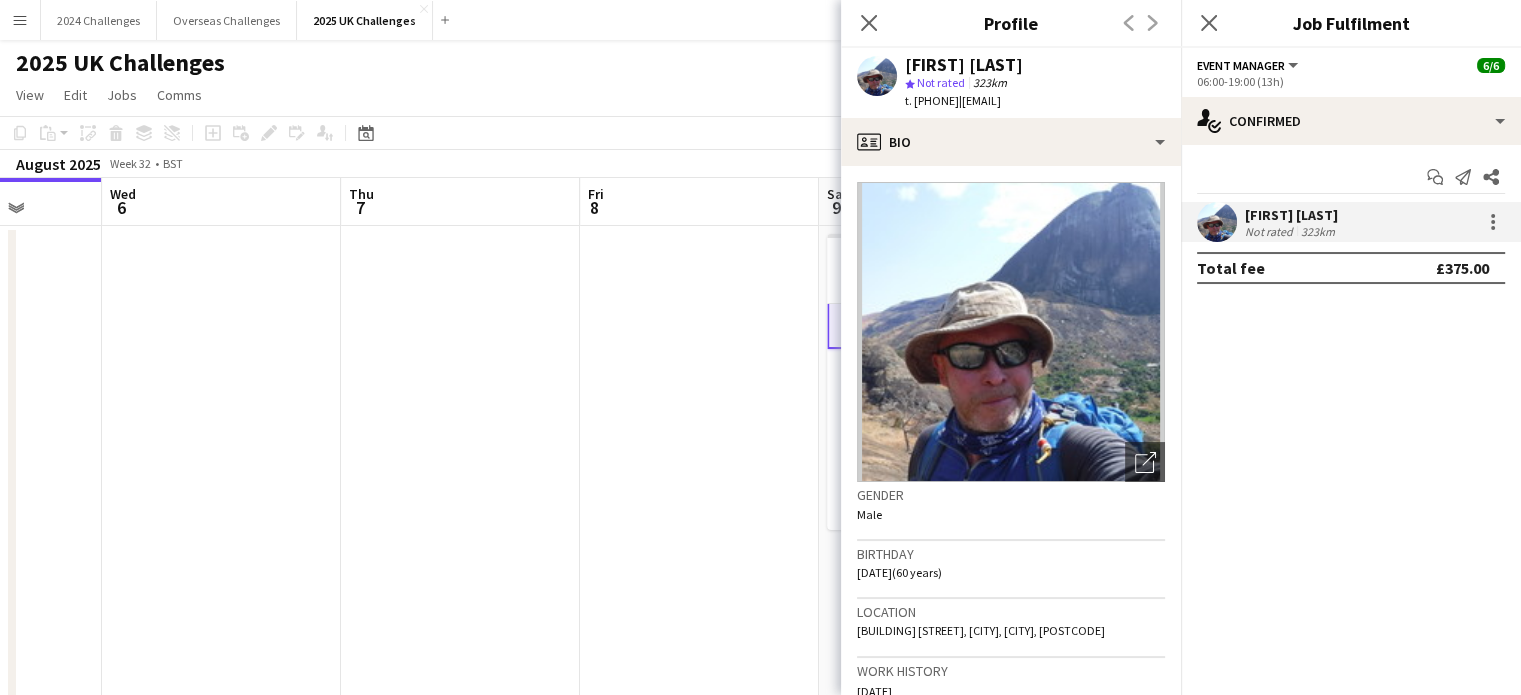 drag, startPoint x: 989, startPoint y: 99, endPoint x: 932, endPoint y: 96, distance: 57.07889 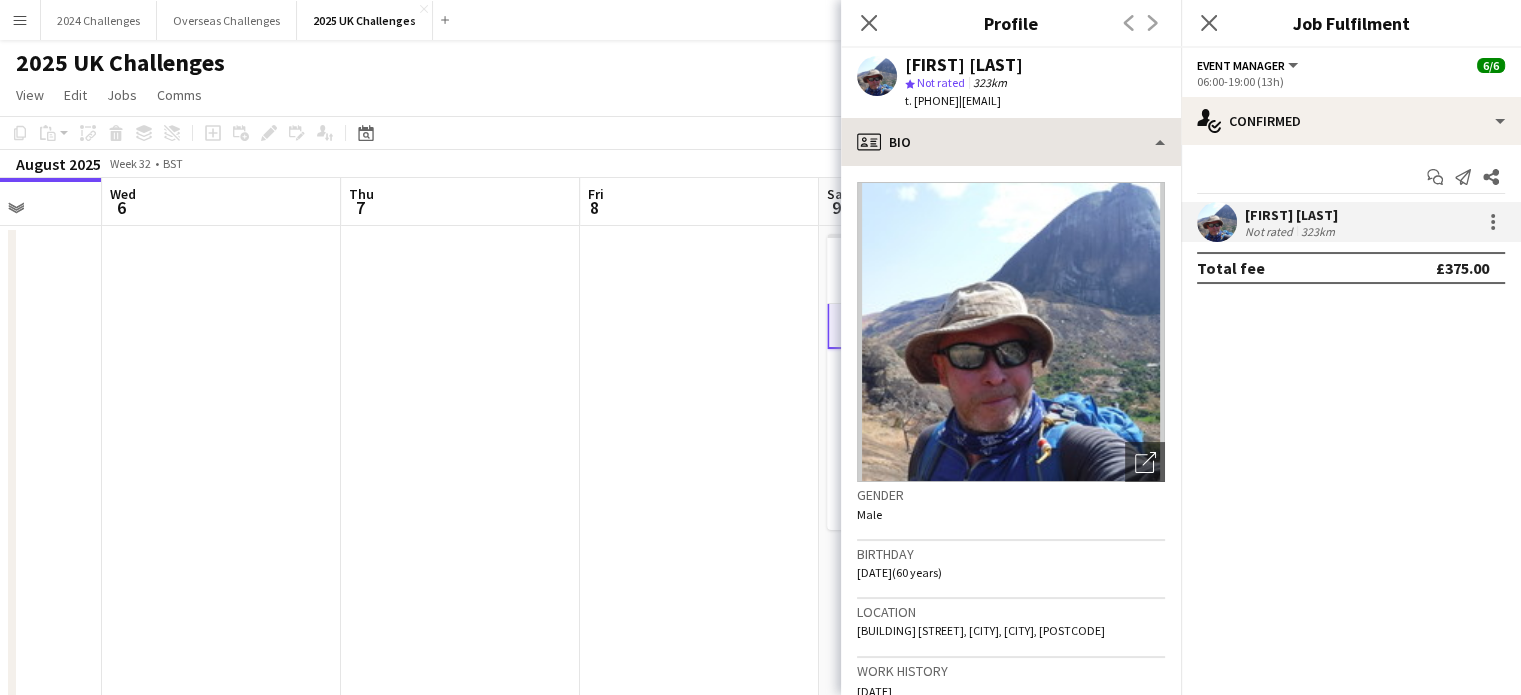 copy on "[PHONE]" 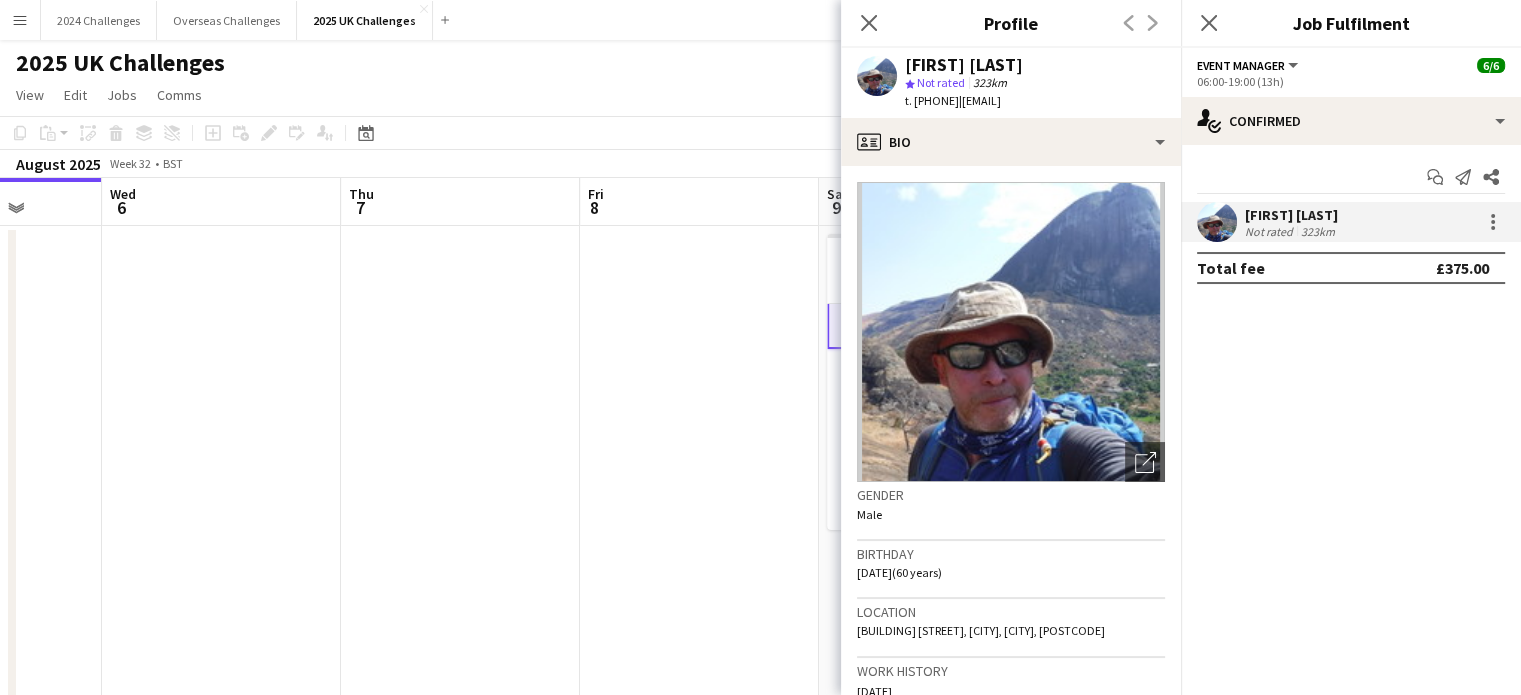 click on "2025 UK Challenges" 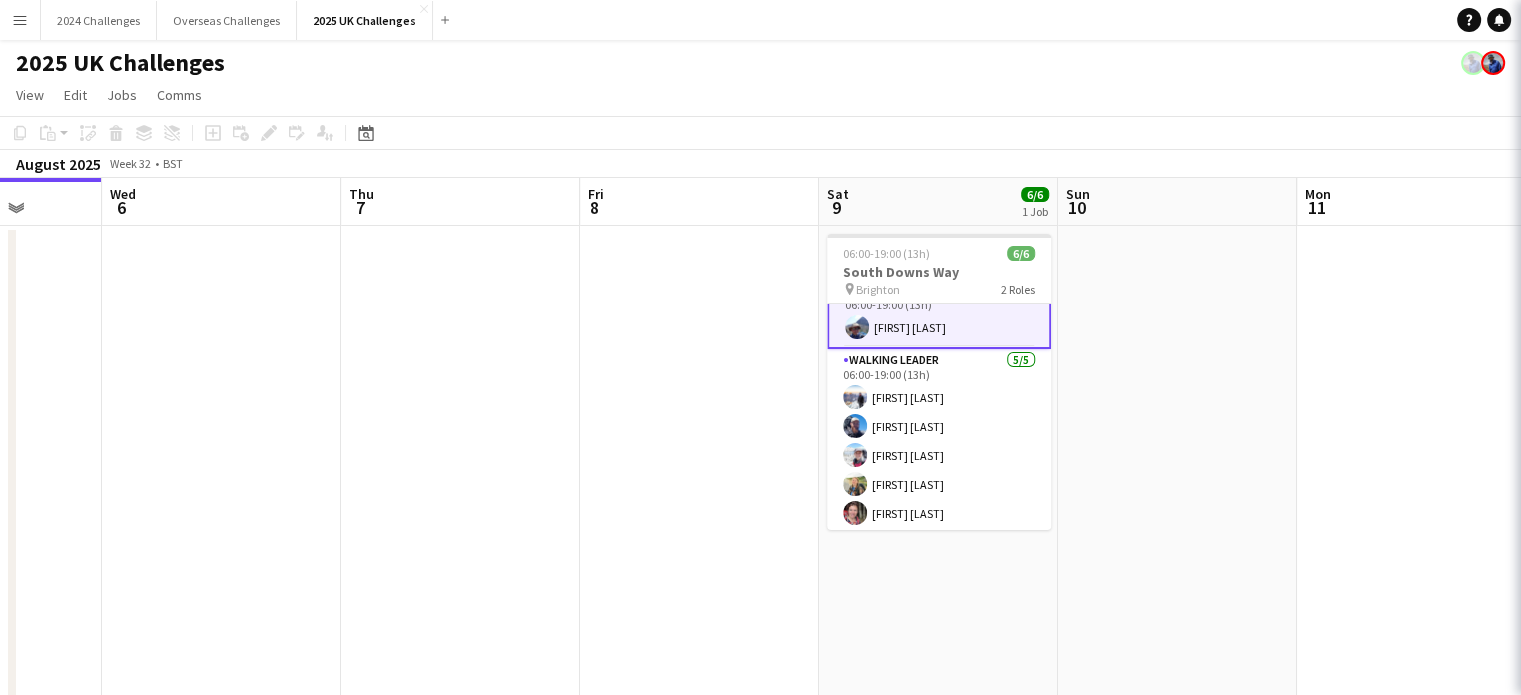 scroll, scrollTop: 25, scrollLeft: 0, axis: vertical 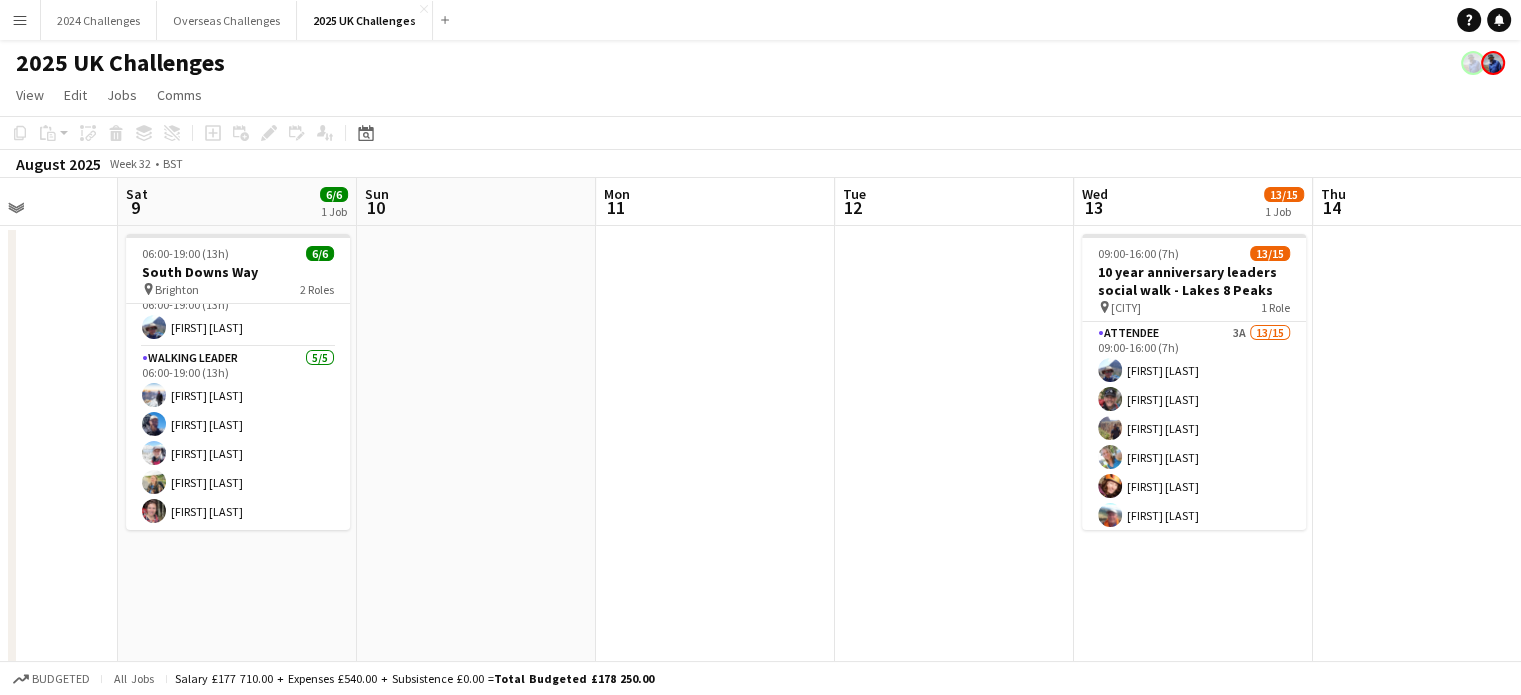 drag, startPoint x: 1279, startPoint y: 424, endPoint x: 515, endPoint y: 381, distance: 765.2091 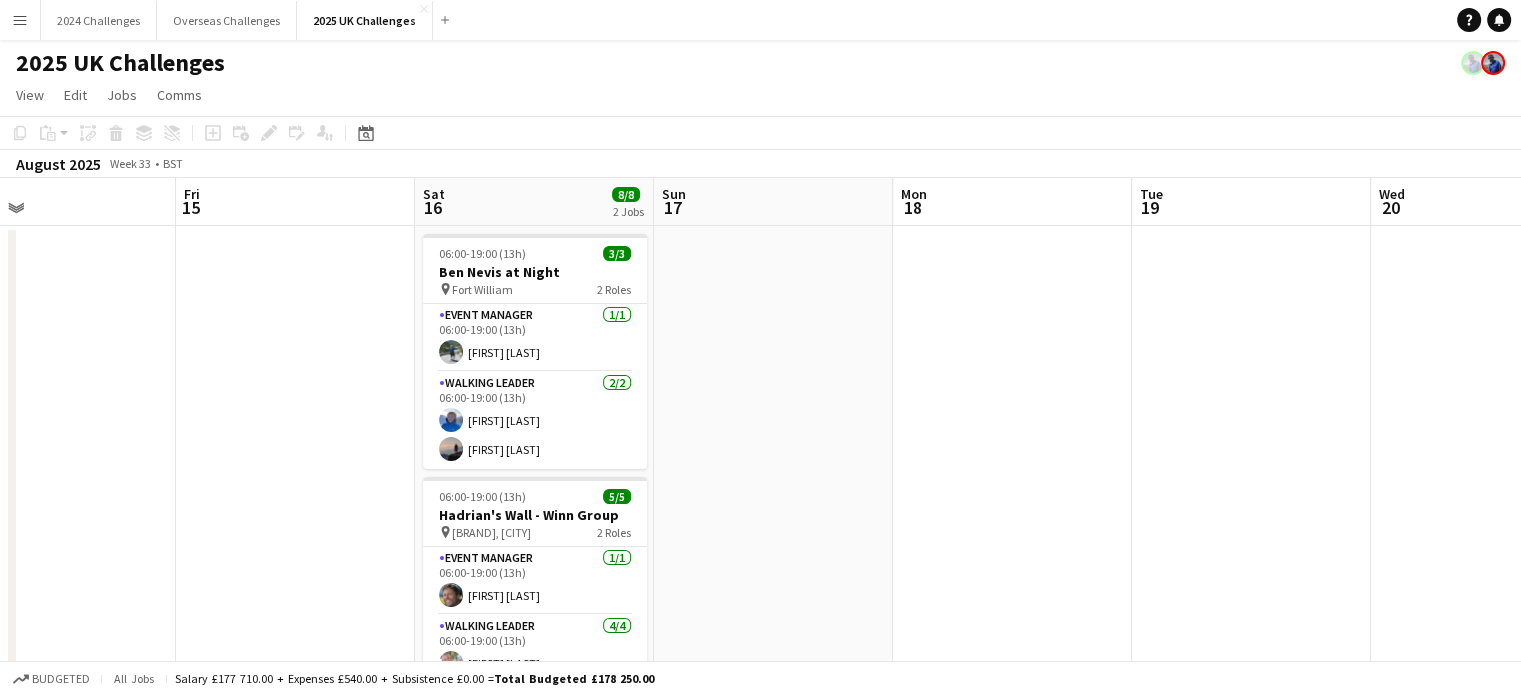 drag, startPoint x: 1461, startPoint y: 430, endPoint x: 184, endPoint y: 399, distance: 1277.3762 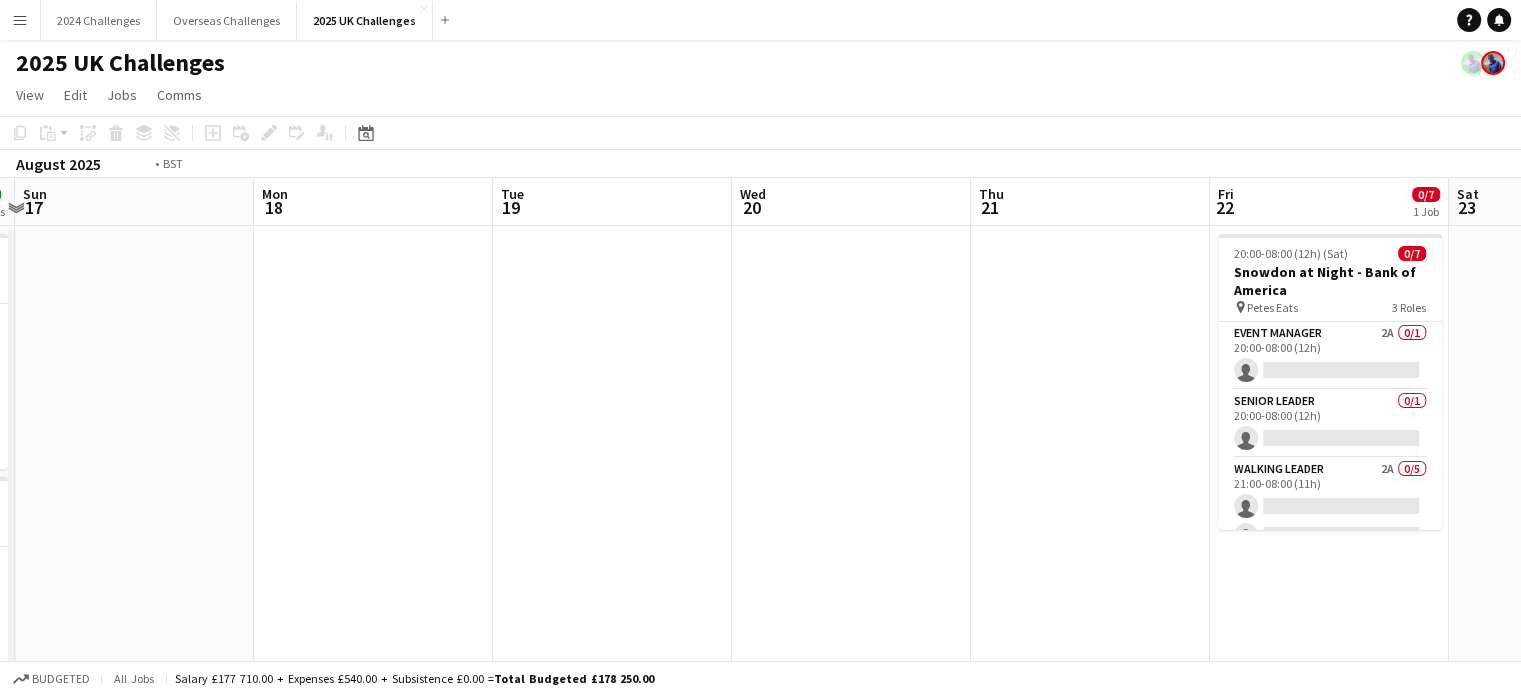 drag, startPoint x: 980, startPoint y: 441, endPoint x: 125, endPoint y: 398, distance: 856.0806 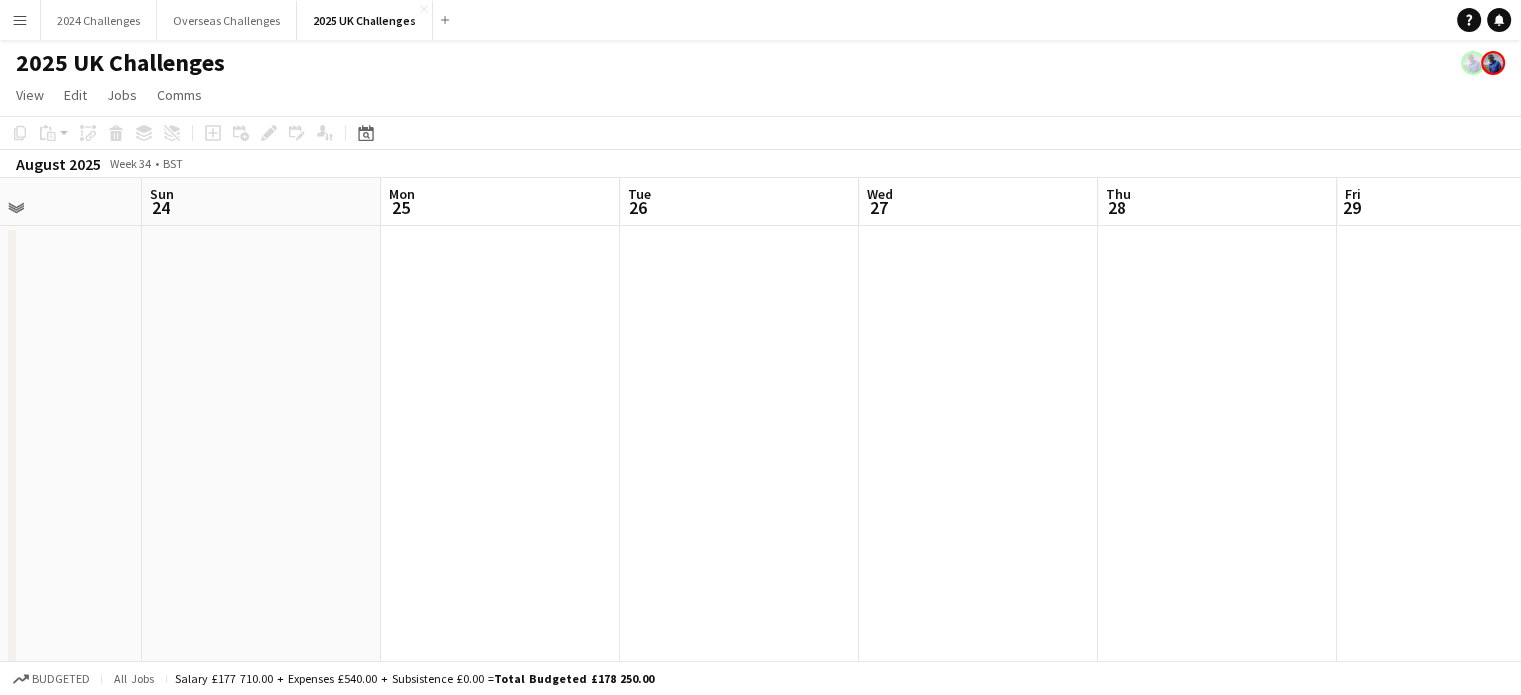 drag, startPoint x: 824, startPoint y: 437, endPoint x: 159, endPoint y: 392, distance: 666.5208 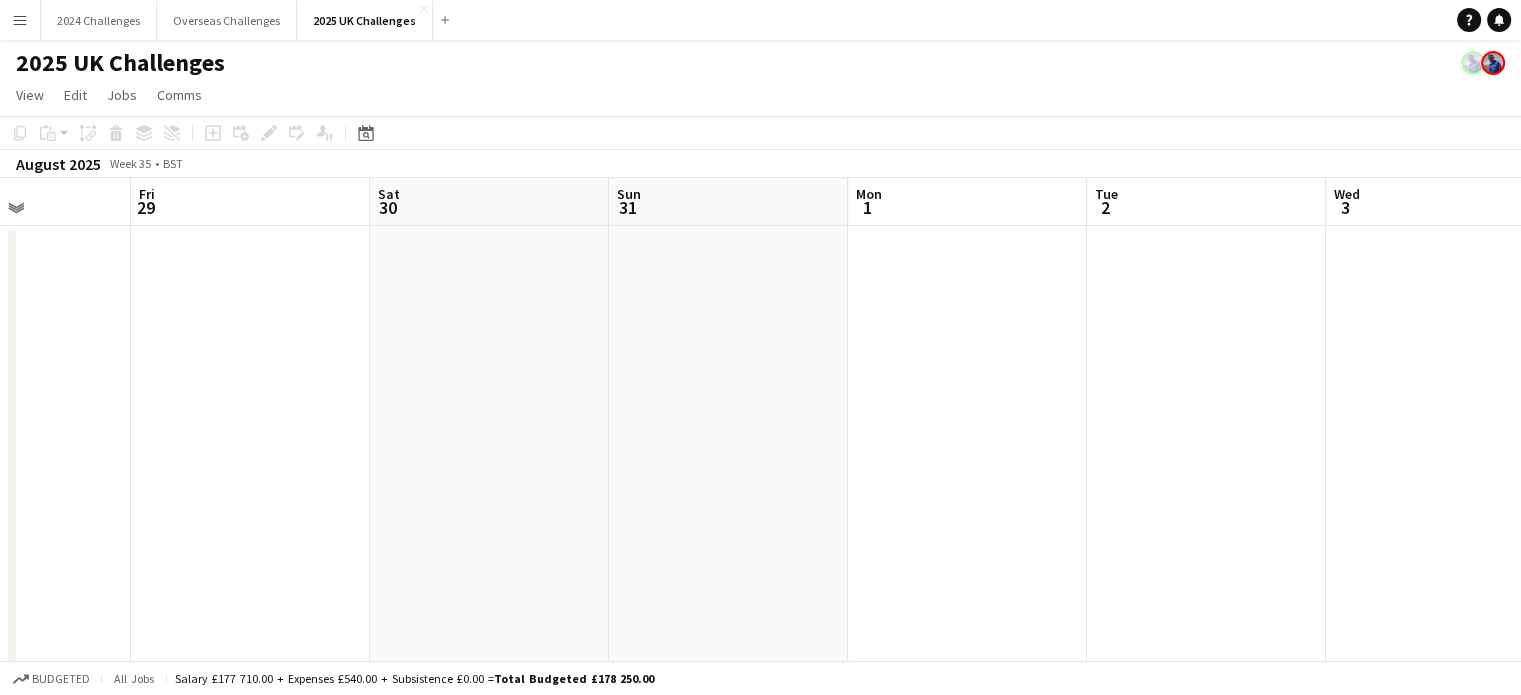 drag, startPoint x: 1220, startPoint y: 393, endPoint x: 104, endPoint y: 363, distance: 1116.4032 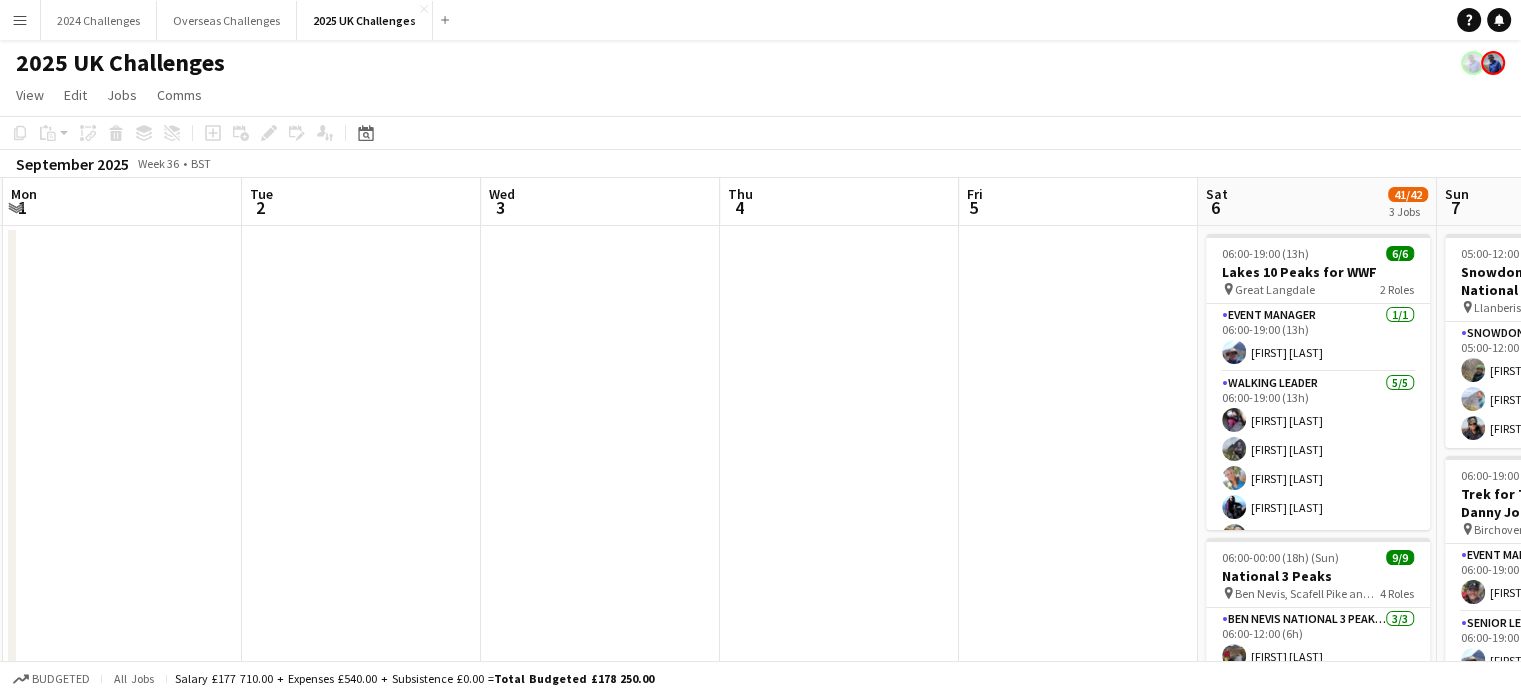 scroll, scrollTop: 0, scrollLeft: 740, axis: horizontal 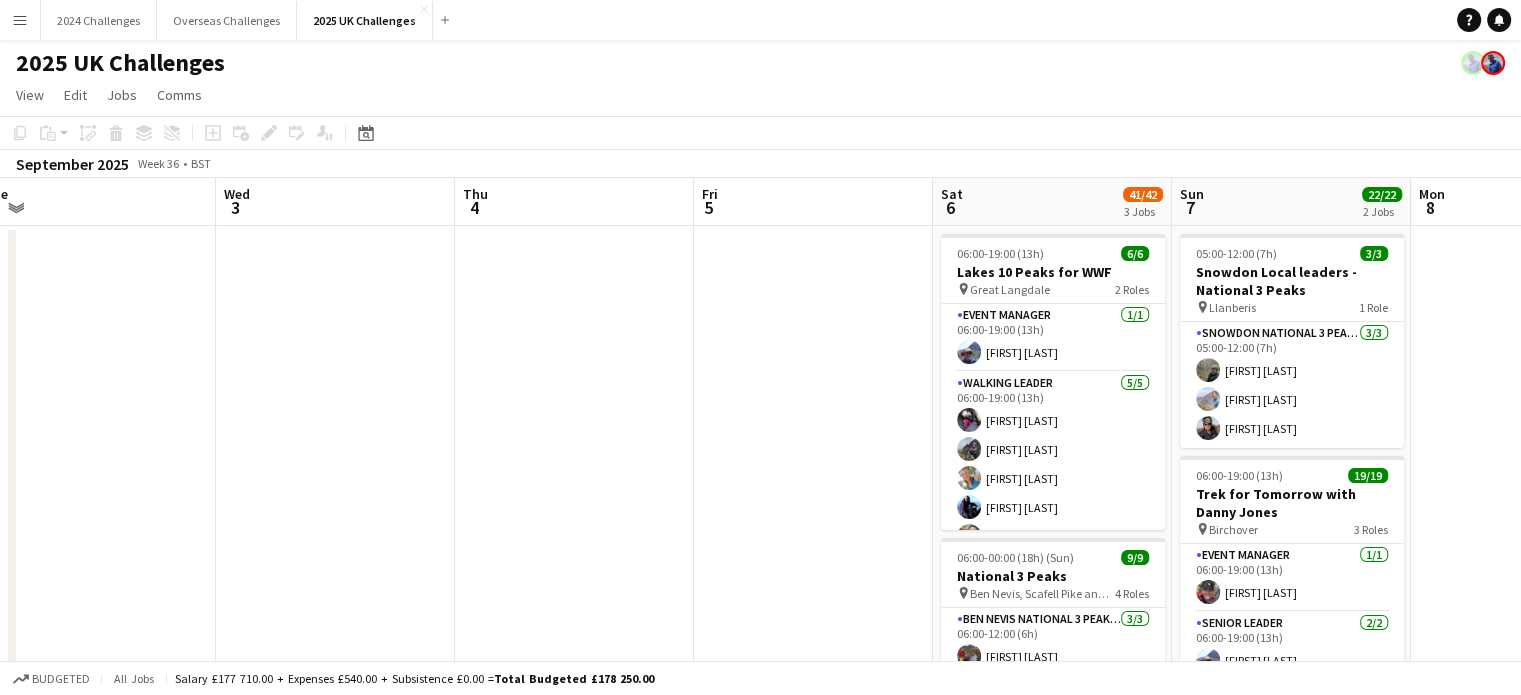 drag, startPoint x: 1224, startPoint y: 422, endPoint x: 194, endPoint y: 367, distance: 1031.4674 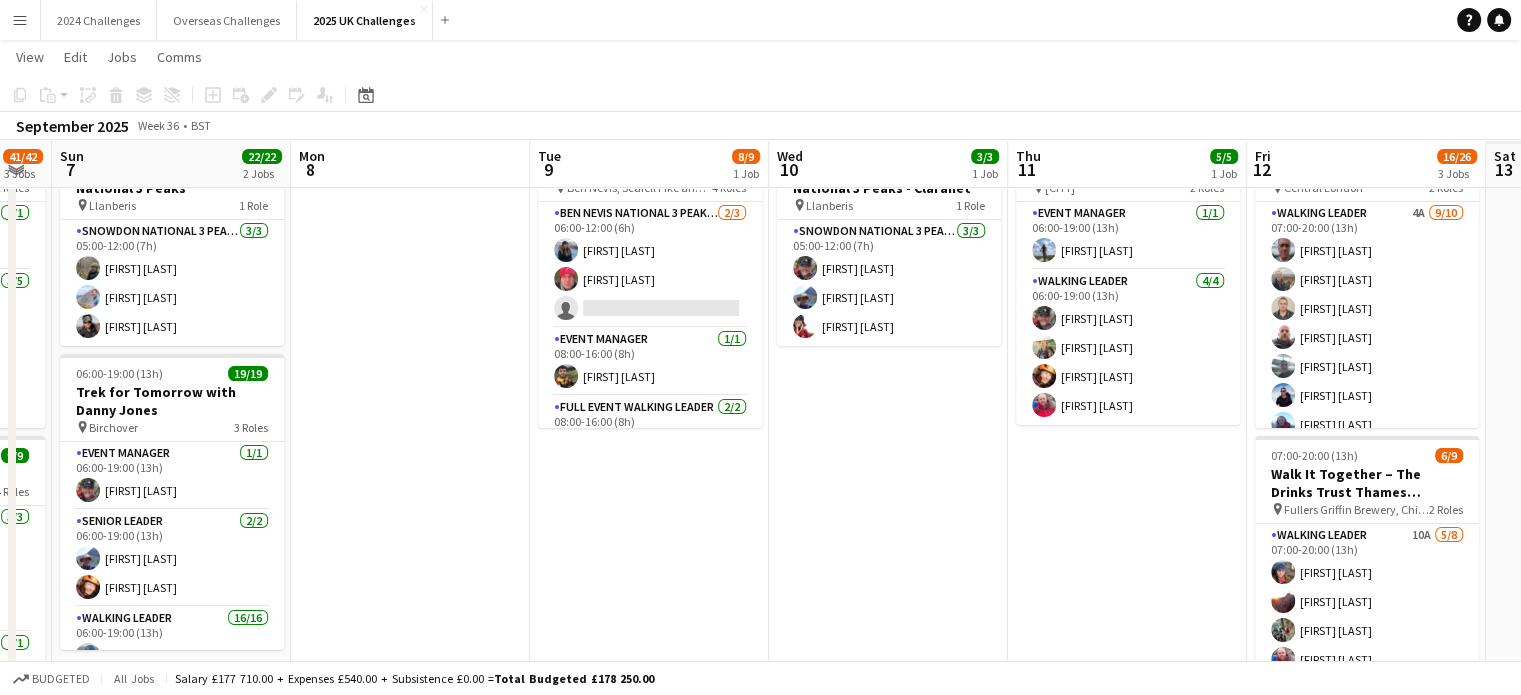 scroll, scrollTop: 0, scrollLeft: 538, axis: horizontal 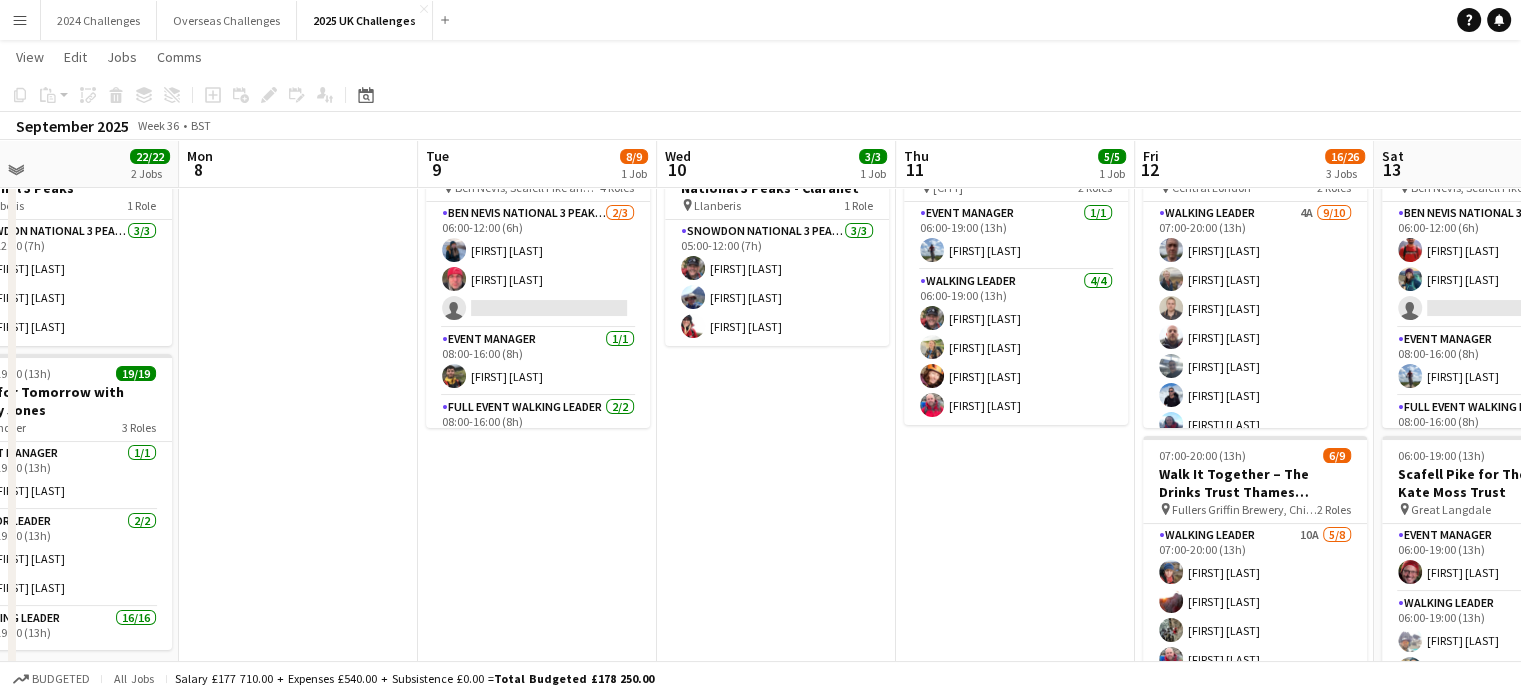 drag, startPoint x: 1451, startPoint y: 313, endPoint x: 220, endPoint y: 354, distance: 1231.6826 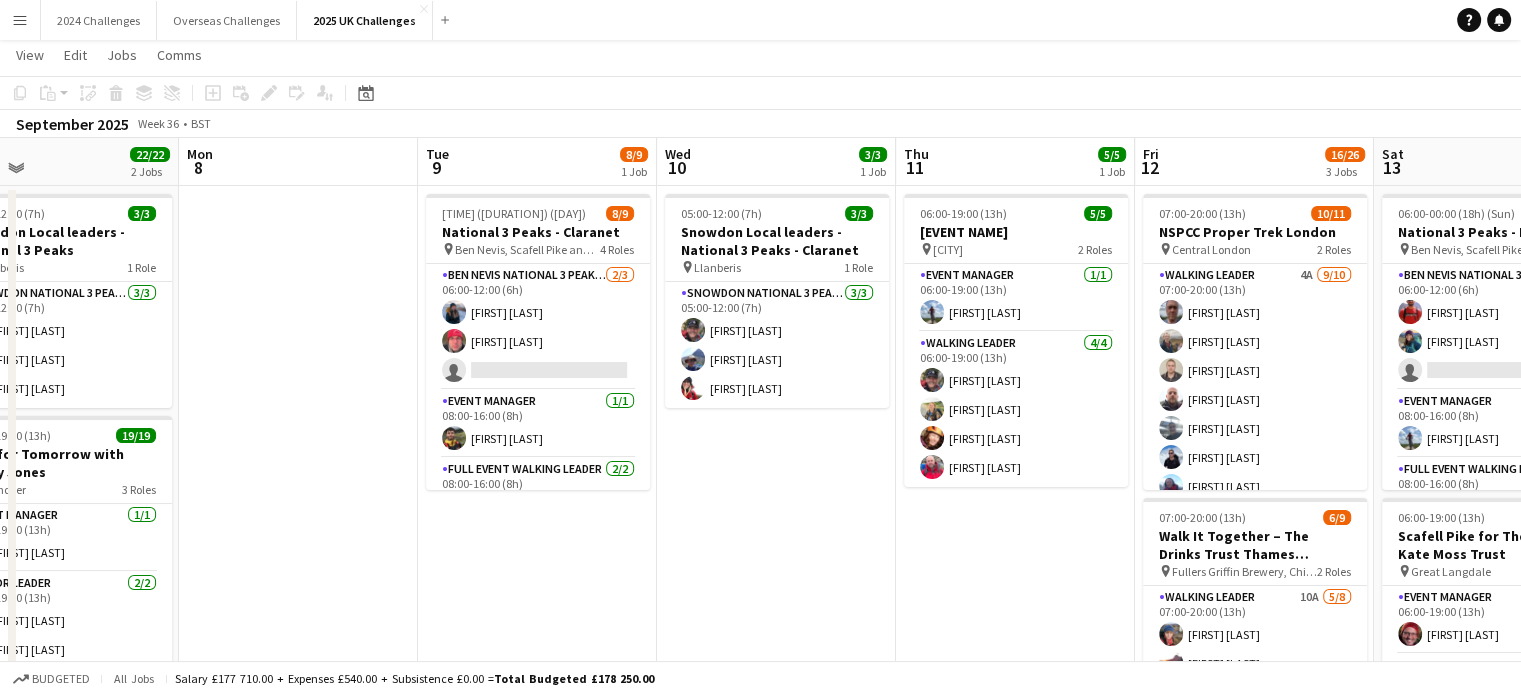 scroll, scrollTop: 0, scrollLeft: 0, axis: both 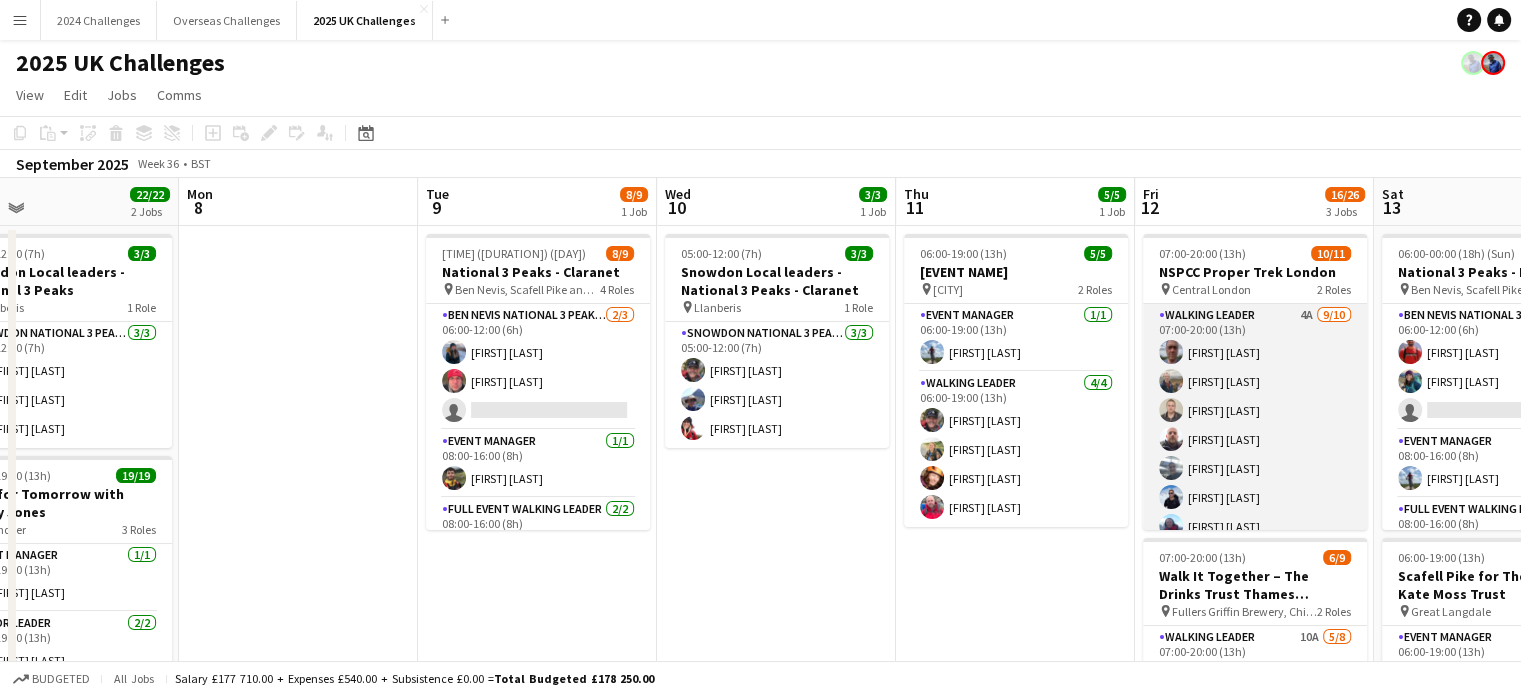 click on "Walking Leader   4A   9/10   07:00-20:00 (13h)
[FIRST] [LAST] [FIRST] [LAST] [FIRST] [LAST] [FIRST] [LAST] [FIRST] [LAST] [FIRST] [LAST] [FIRST] [LAST] [FIRST] [LAST] [FIRST] [LAST]
single-neutral-actions" at bounding box center (1255, 468) 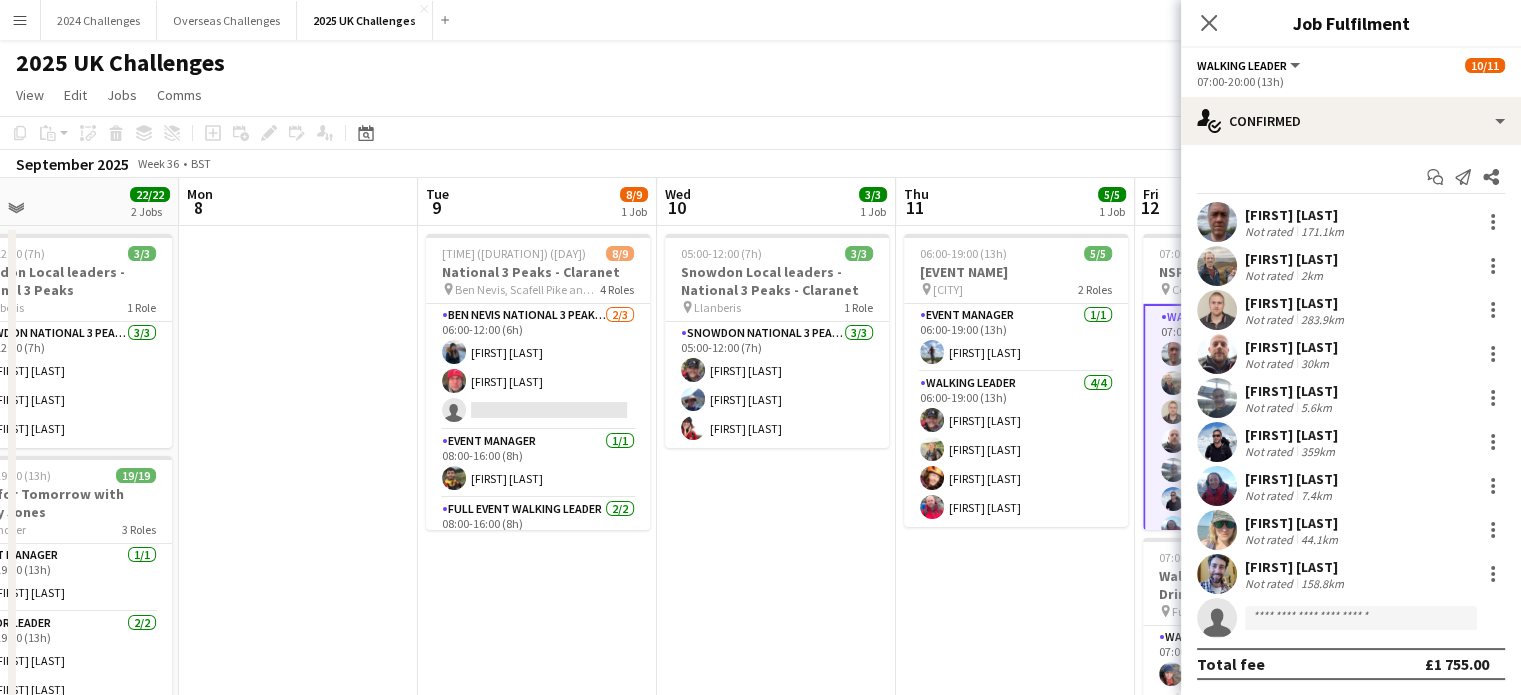 click on "[FIRST] [LAST]" at bounding box center (1291, 391) 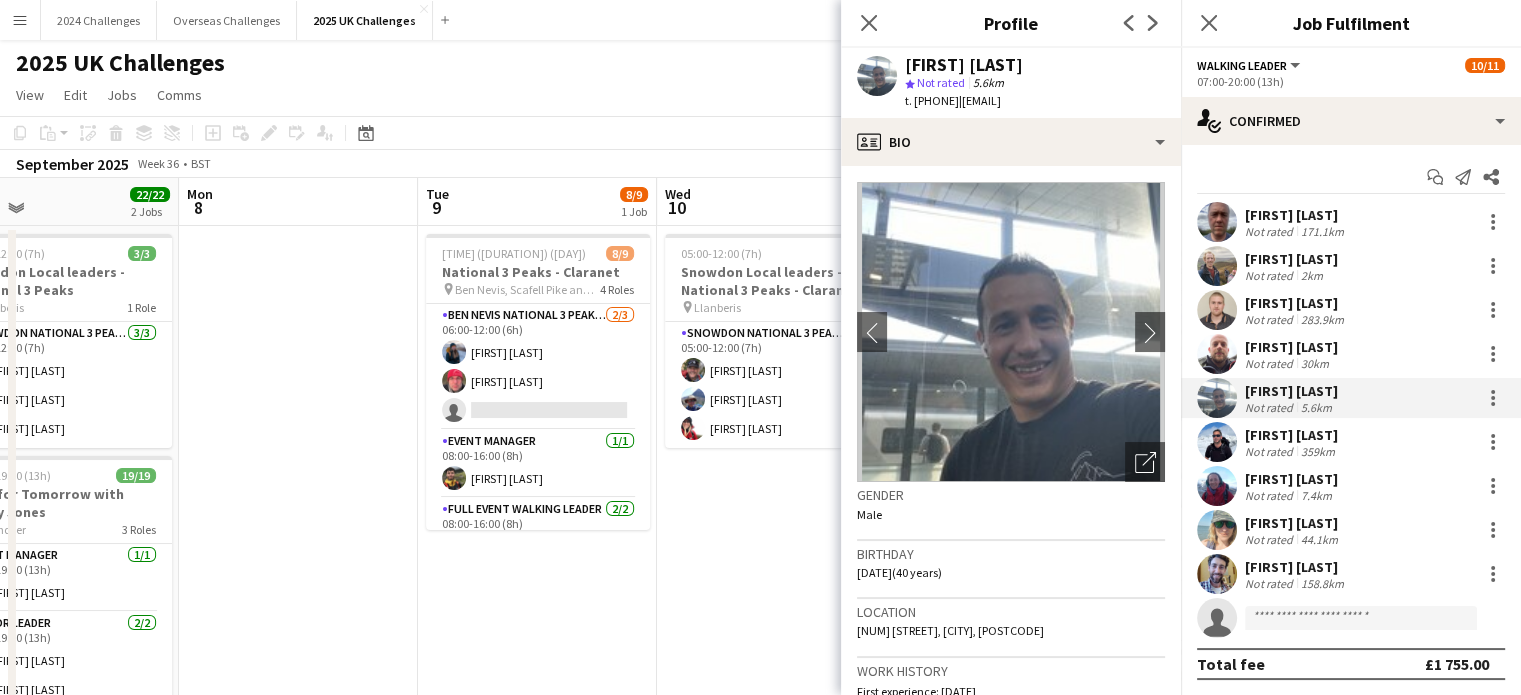 drag, startPoint x: 993, startPoint y: 95, endPoint x: 930, endPoint y: 99, distance: 63.126858 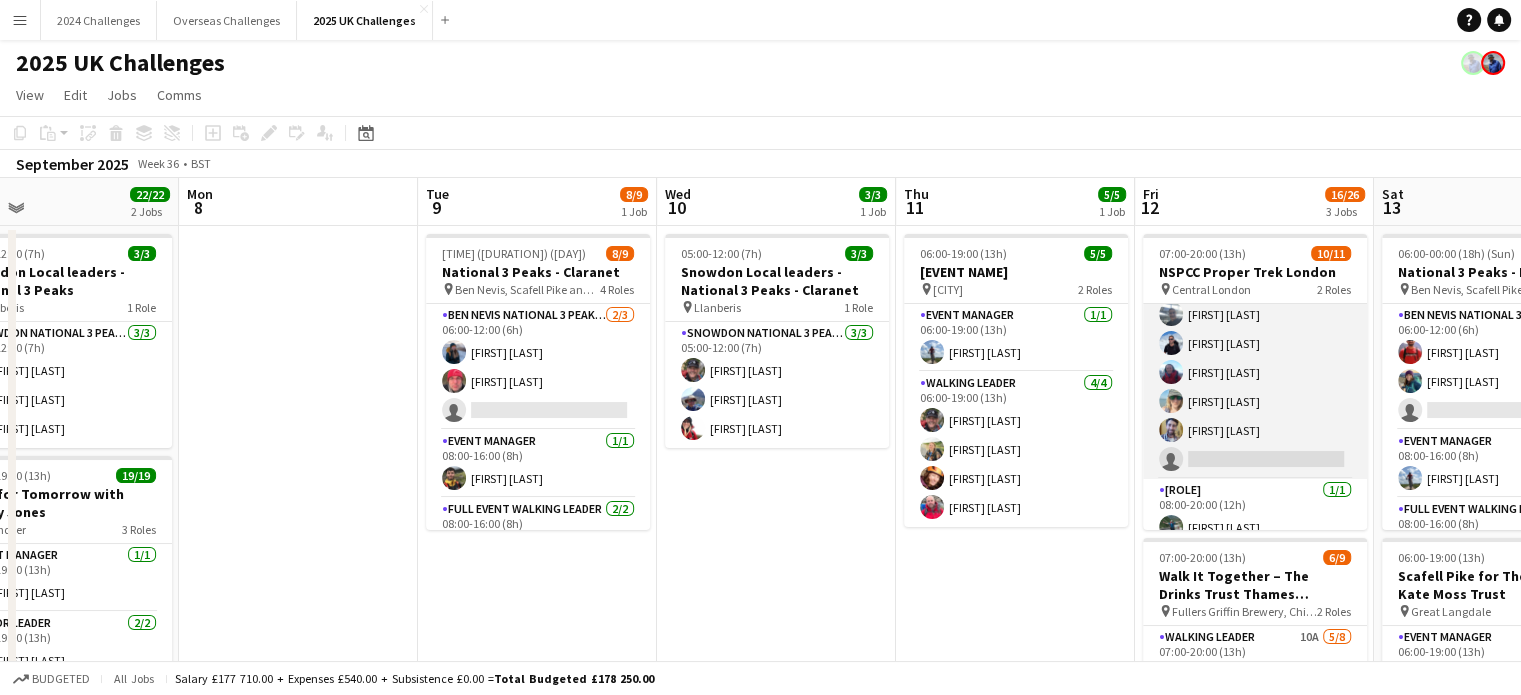 scroll, scrollTop: 170, scrollLeft: 0, axis: vertical 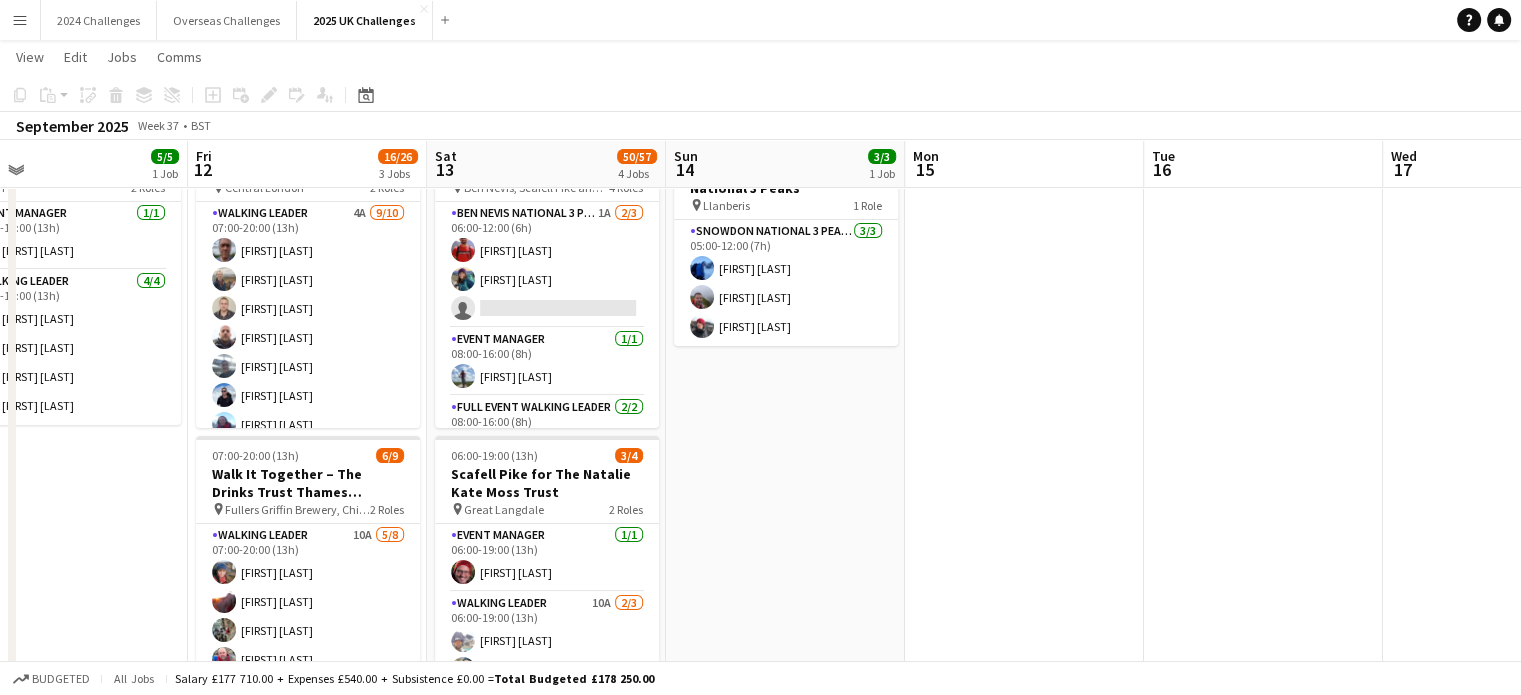 drag, startPoint x: 755, startPoint y: 632, endPoint x: 16, endPoint y: 599, distance: 739.73645 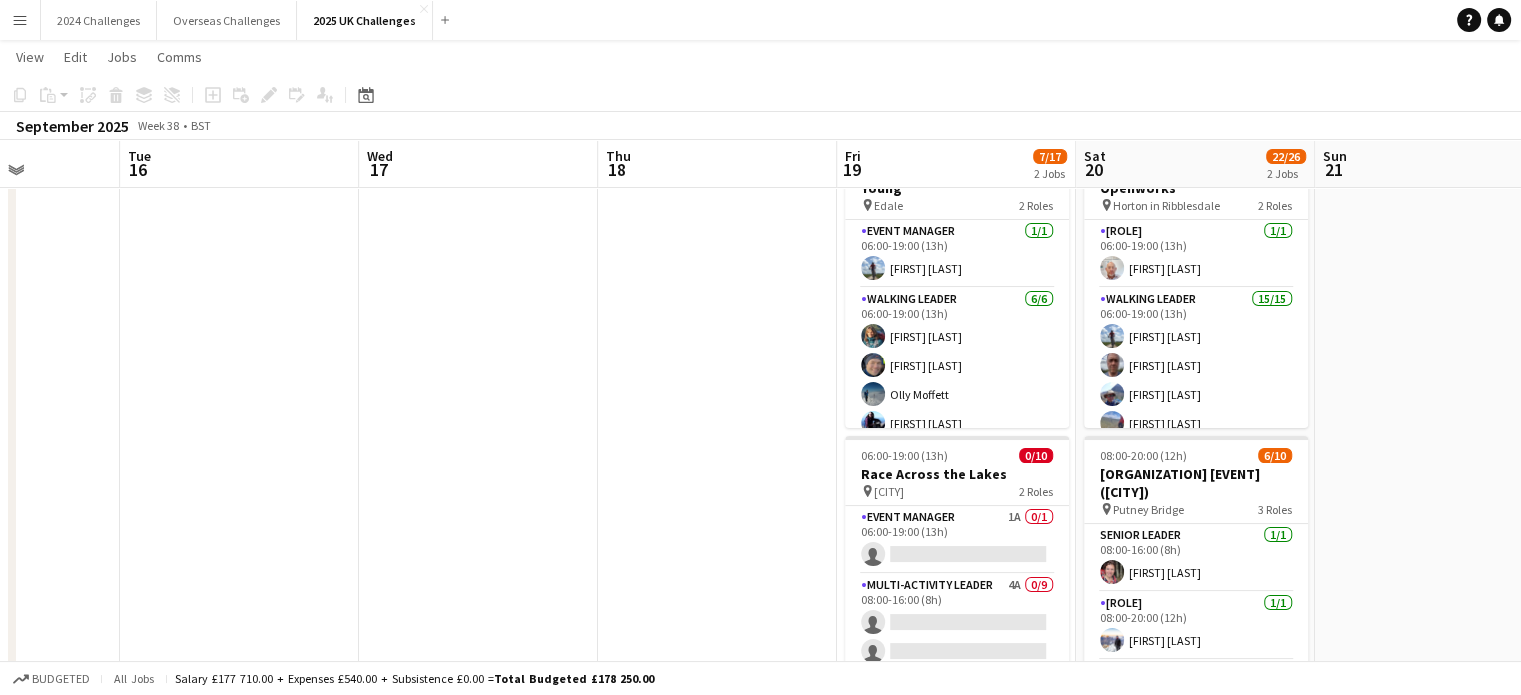 scroll, scrollTop: 0, scrollLeft: 904, axis: horizontal 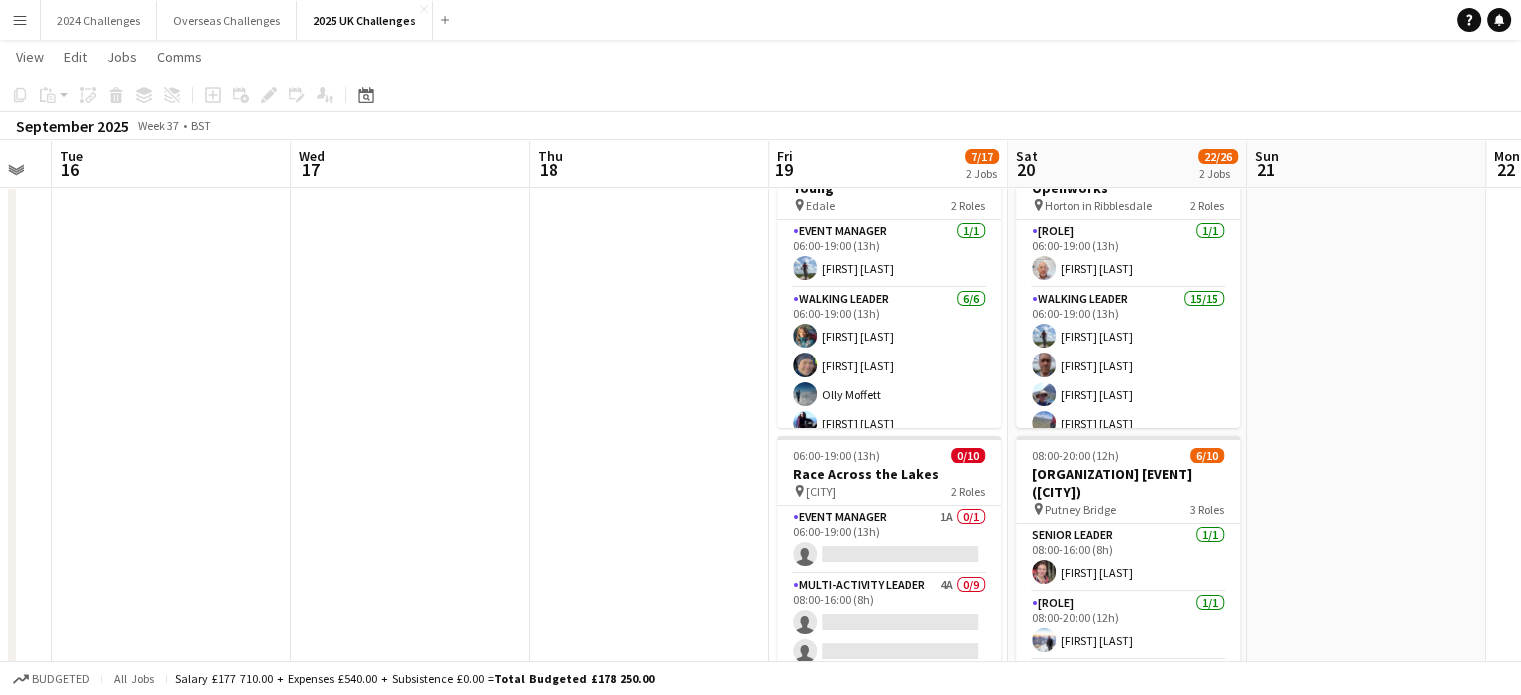 drag, startPoint x: 794, startPoint y: 531, endPoint x: 100, endPoint y: 521, distance: 694.072 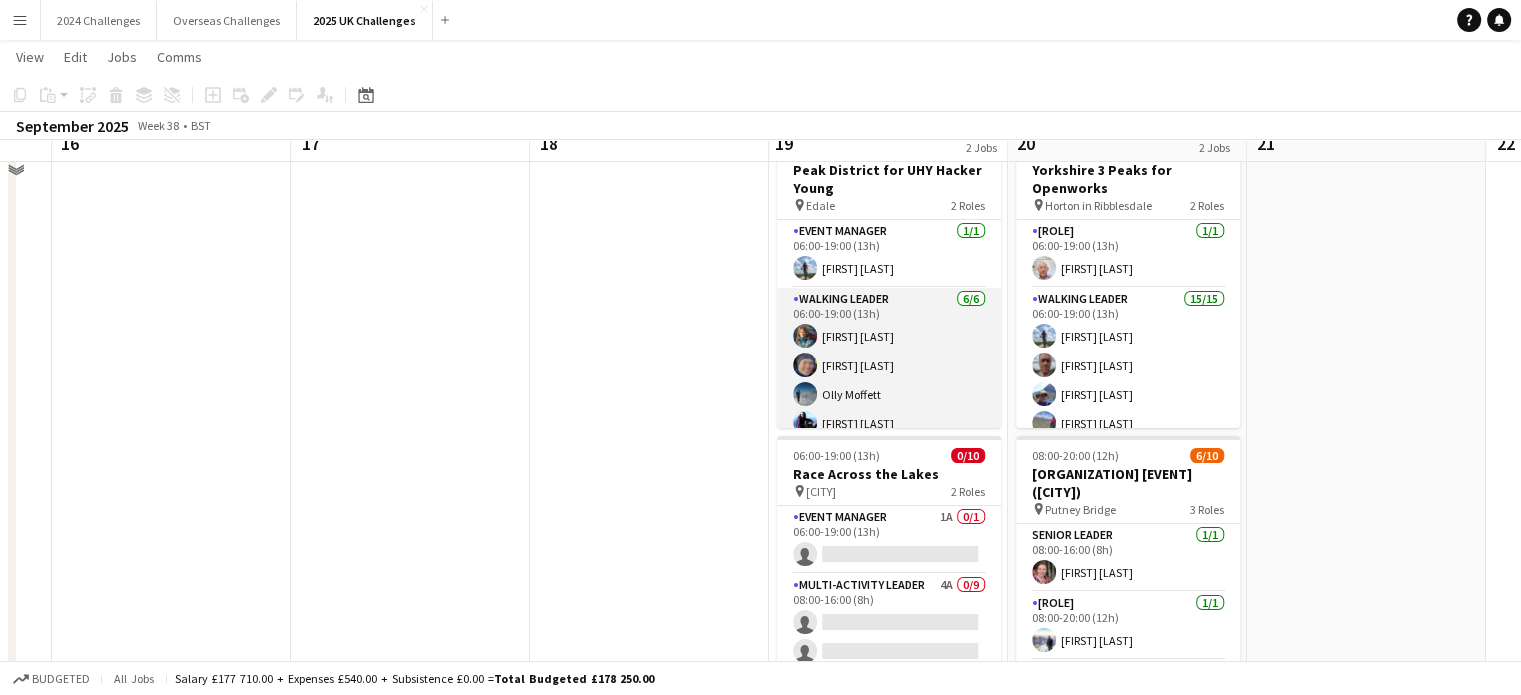 scroll, scrollTop: 0, scrollLeft: 0, axis: both 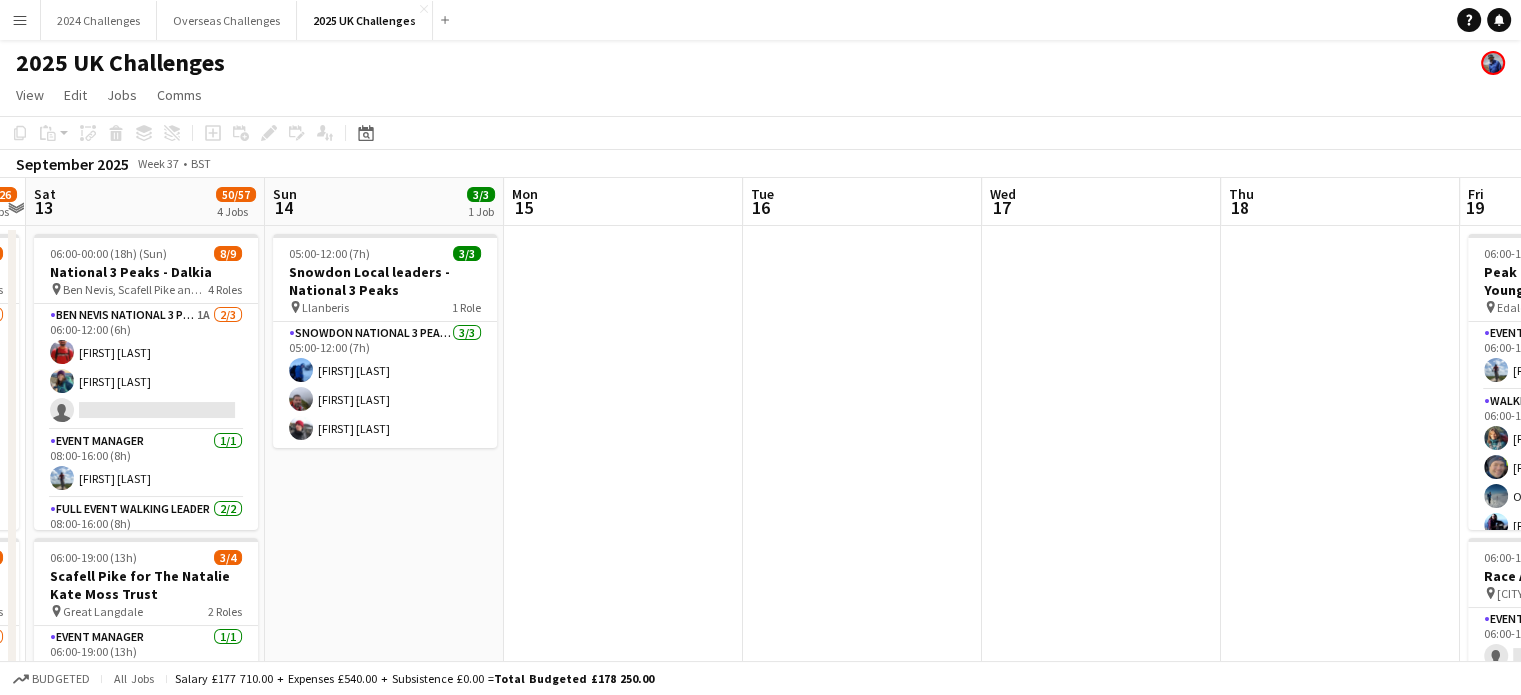 drag, startPoint x: 417, startPoint y: 271, endPoint x: 920, endPoint y: 242, distance: 503.8353 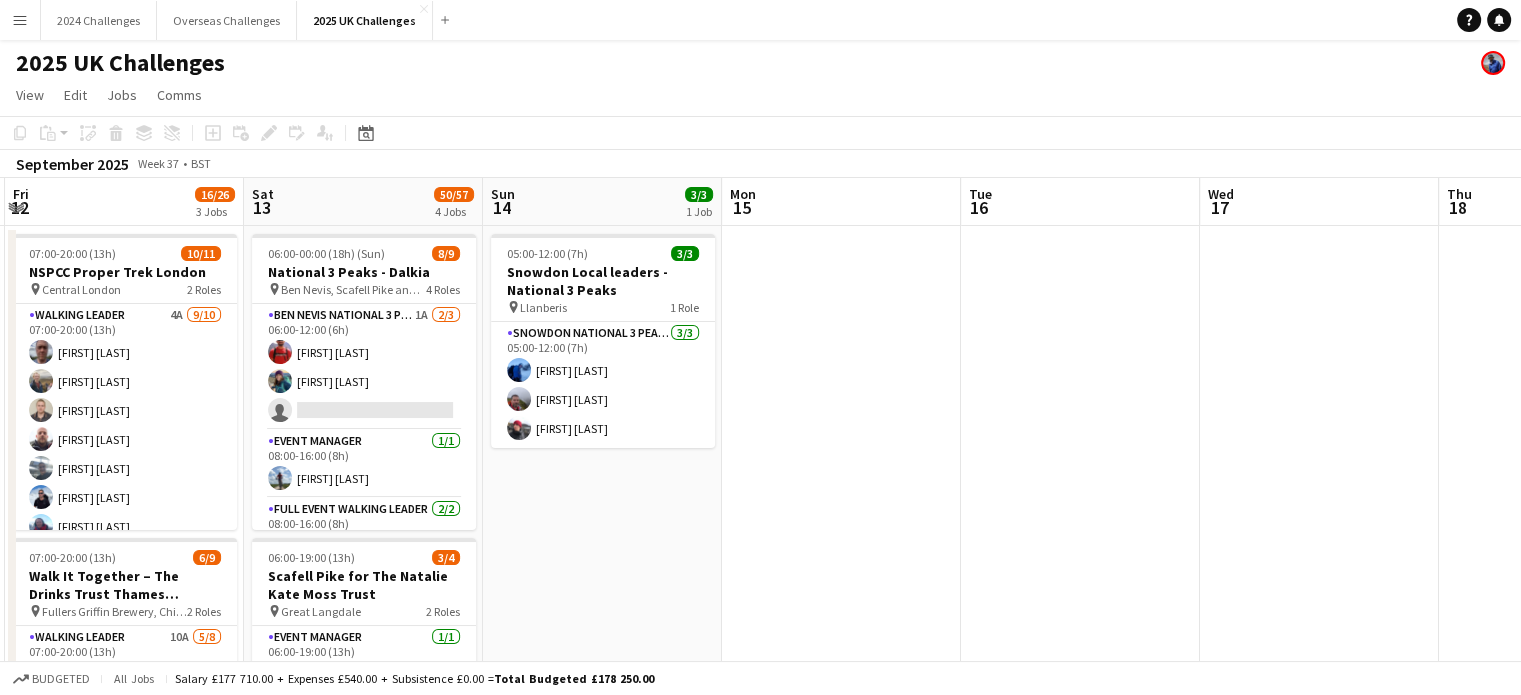 scroll, scrollTop: 0, scrollLeft: 427, axis: horizontal 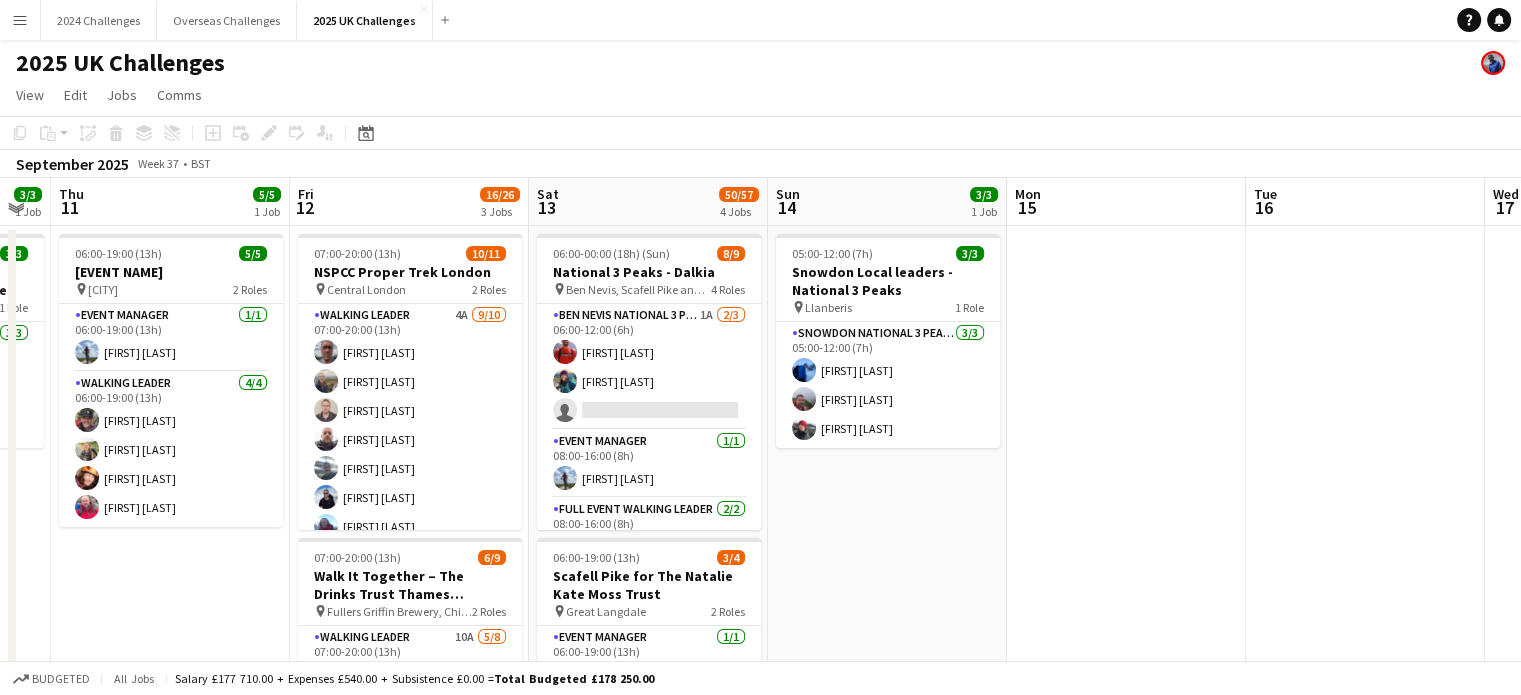 drag, startPoint x: 913, startPoint y: 235, endPoint x: 1089, endPoint y: 226, distance: 176.22997 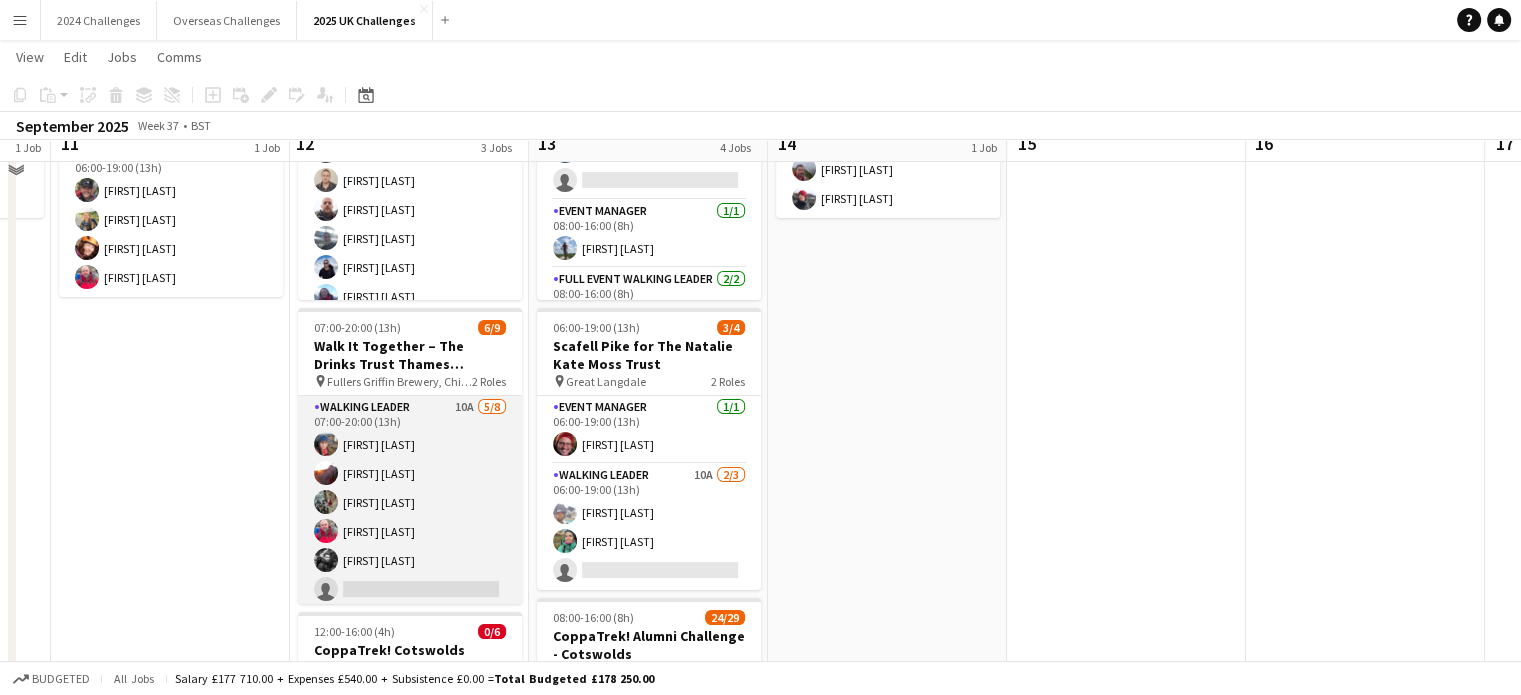 scroll, scrollTop: 200, scrollLeft: 0, axis: vertical 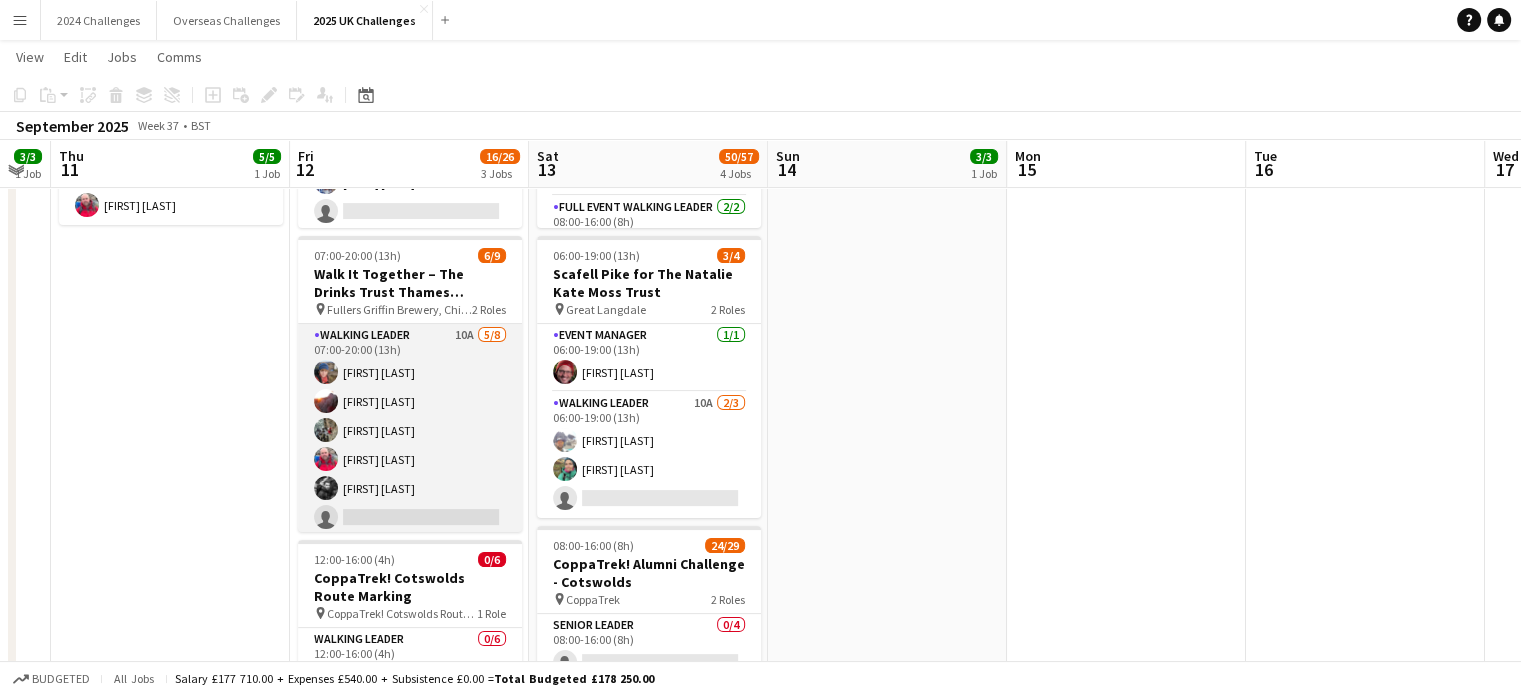 click on "[ROLE] [NUM]A [NUM]/[NUM] [NUM]:[NUM]-[NUM]:[NUM] ([DURATION])
[FIRST] [LAST] [FIRST] [LAST] [FIRST] [LAST] [FIRST] [LAST]
single-neutral-actions
single-neutral-actions
single-neutral-actions" at bounding box center [410, 459] 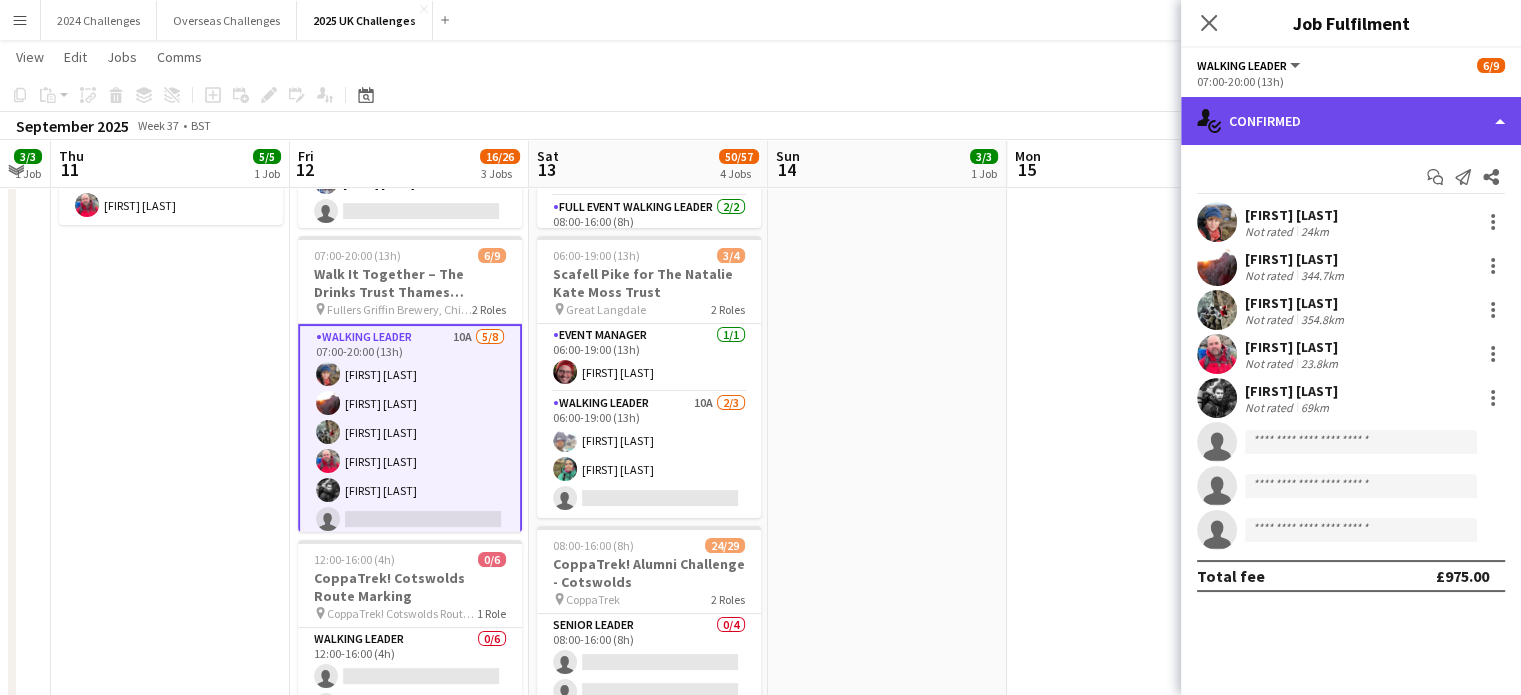 click on "single-neutral-actions-check-2
Confirmed" 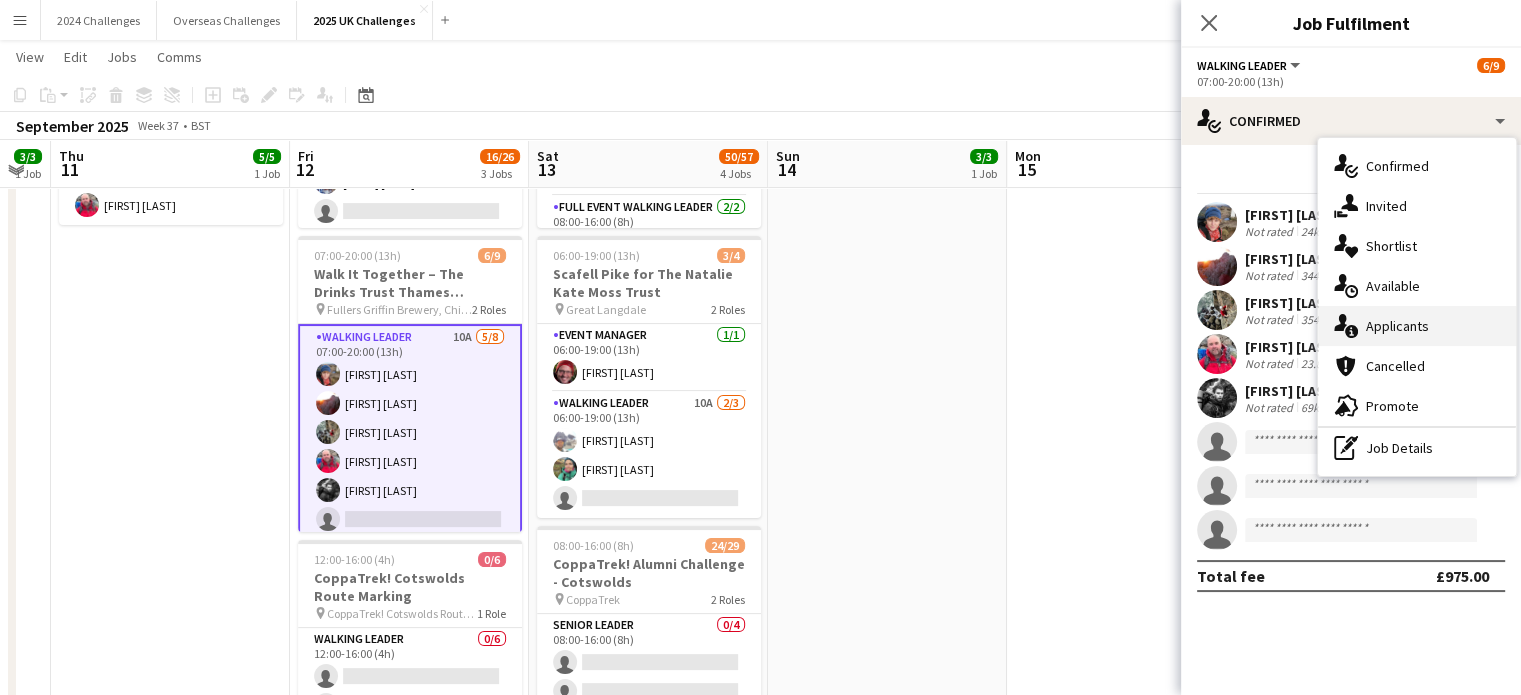click on "single-neutral-actions-information
Applicants" at bounding box center [1417, 326] 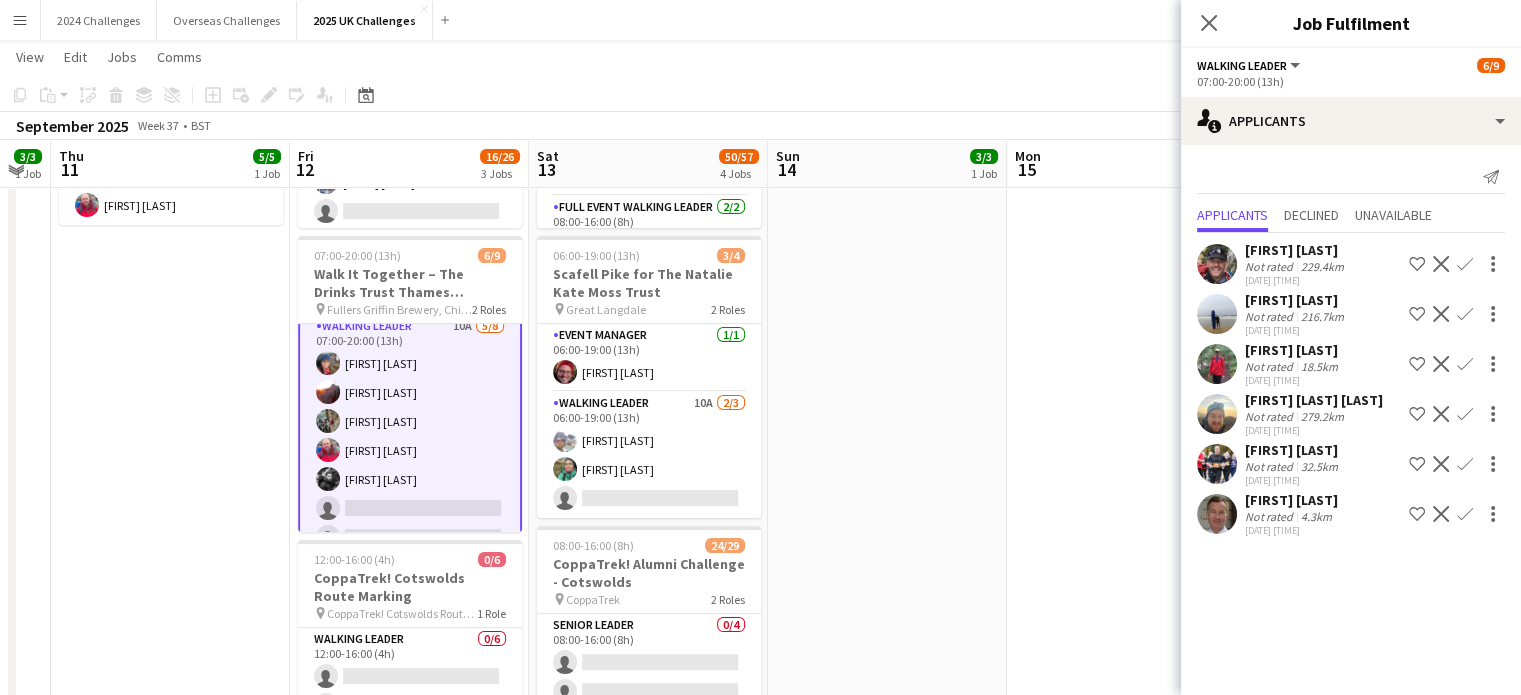 scroll, scrollTop: 0, scrollLeft: 0, axis: both 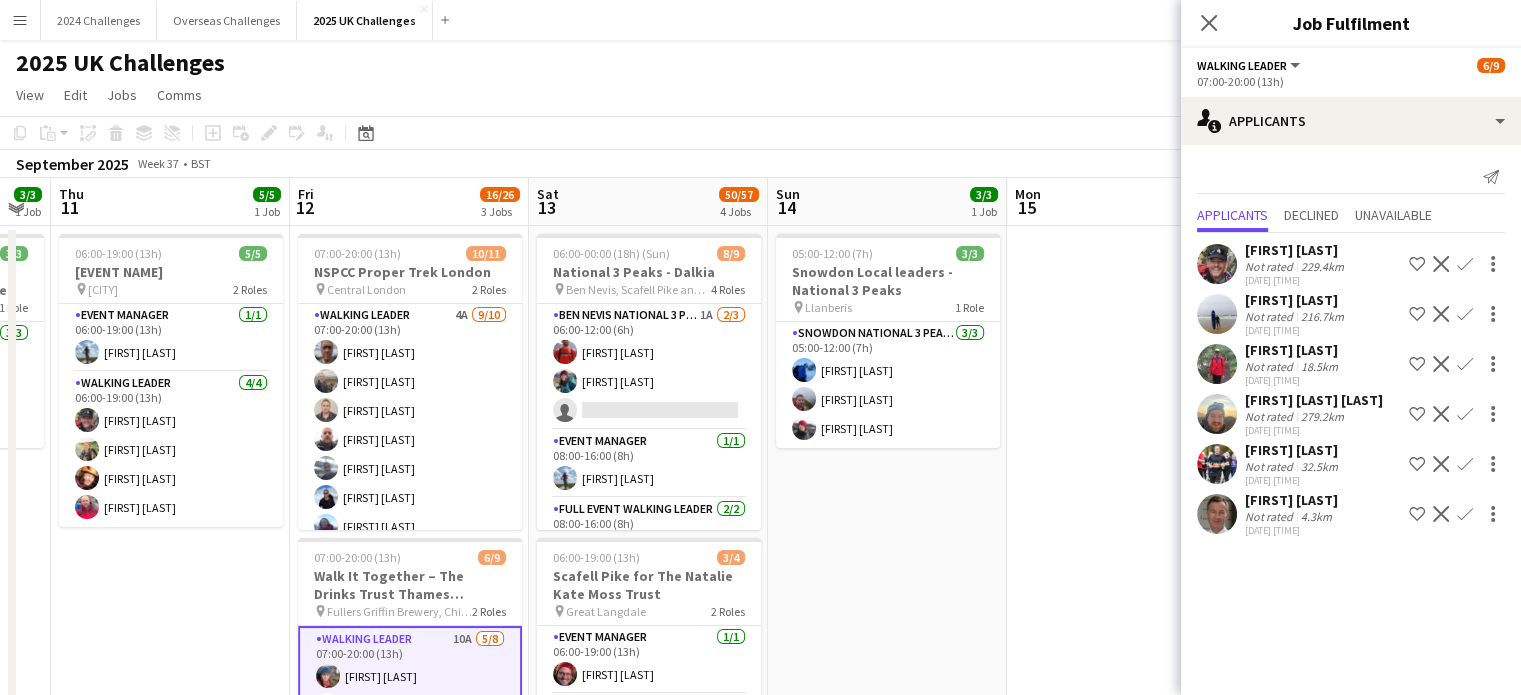 click on "Copy
Paste
Paste   Ctrl+V Paste with crew  Ctrl+Shift+V
Paste linked Job
Delete
Group
Ungroup
Add job
Add linked Job
Edit
Edit linked Job
Applicants
Date picker
AUG 2025 AUG 2025 Monday M Tuesday T Wednesday W Thursday T Friday F Saturday S Sunday S  AUG   1   2   3   4   5   6   7   8   9   10   11   12   13   14   15   16   17   18   19   20   21   22   23   24   25   26   27   28   29   30   31
Comparison range
Comparison range
Today" 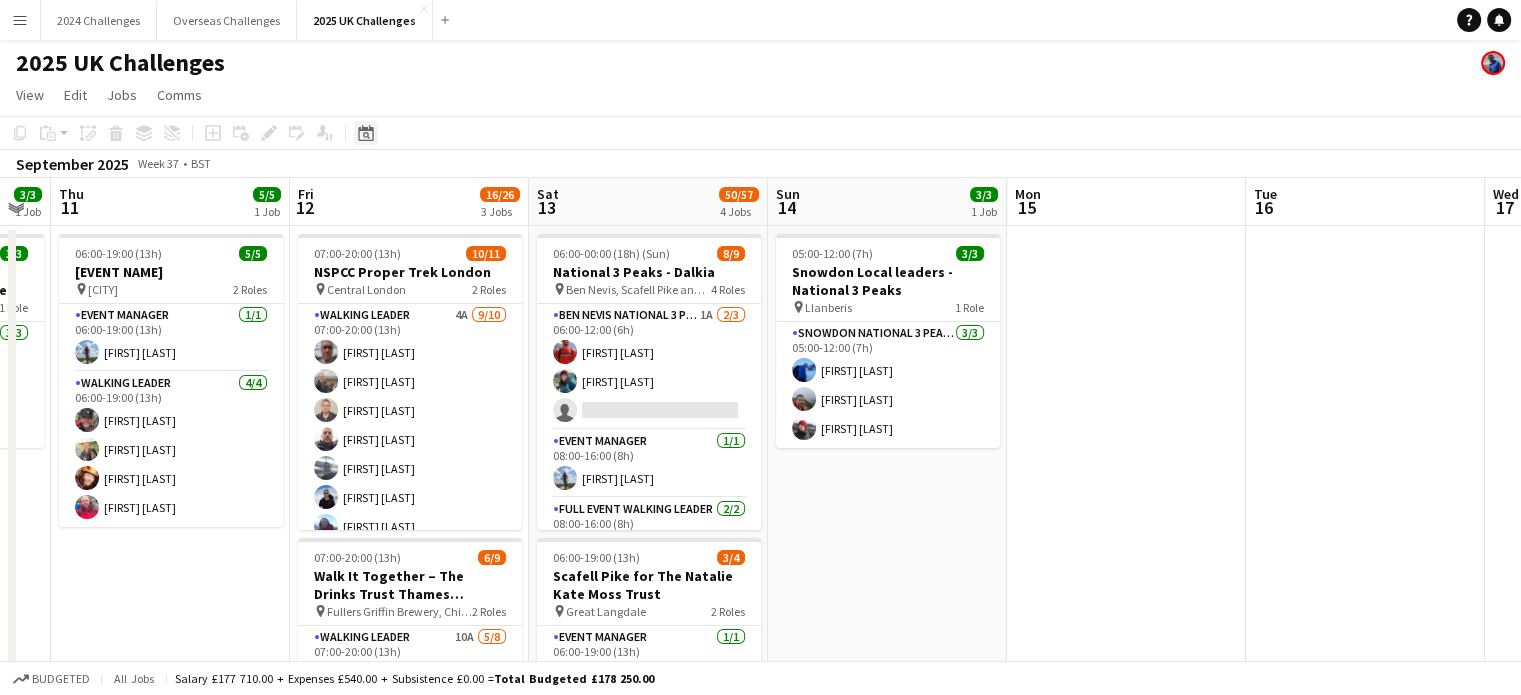 click 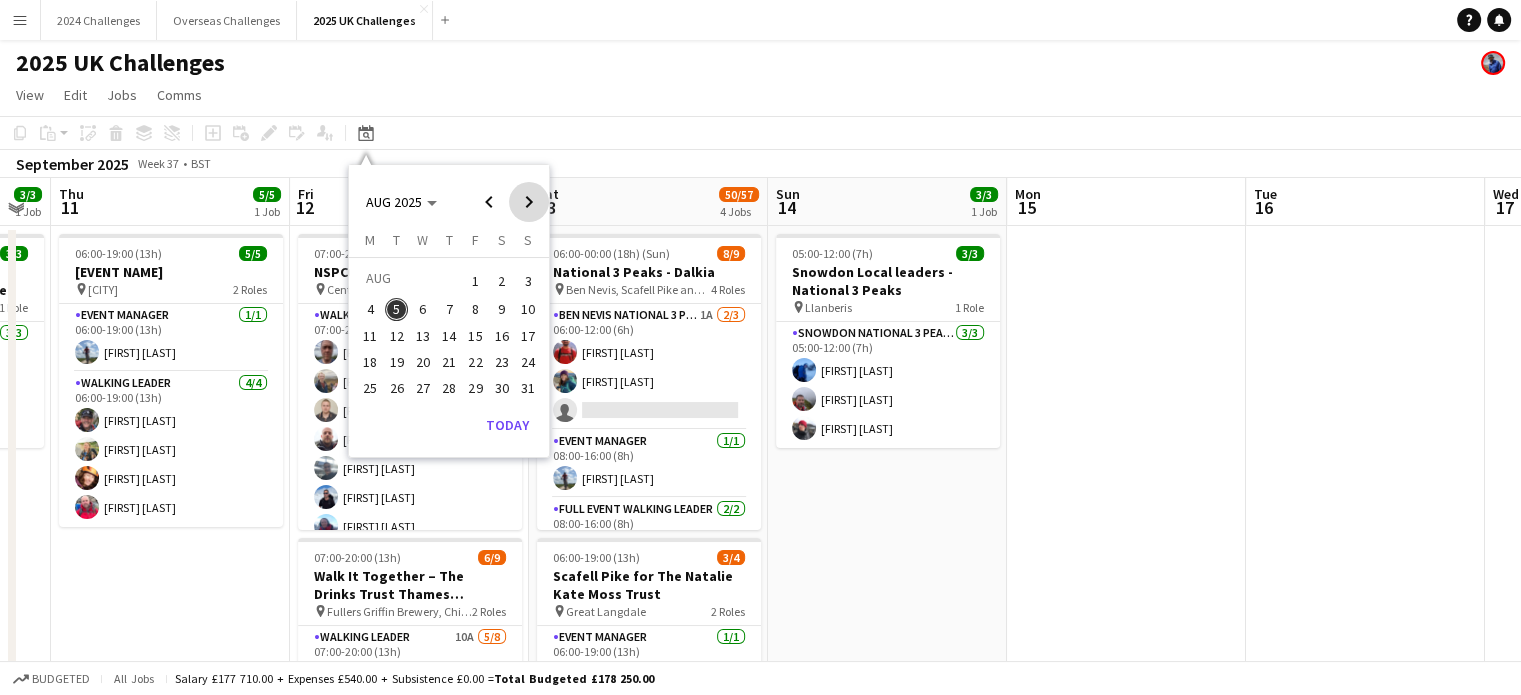 click at bounding box center [529, 202] 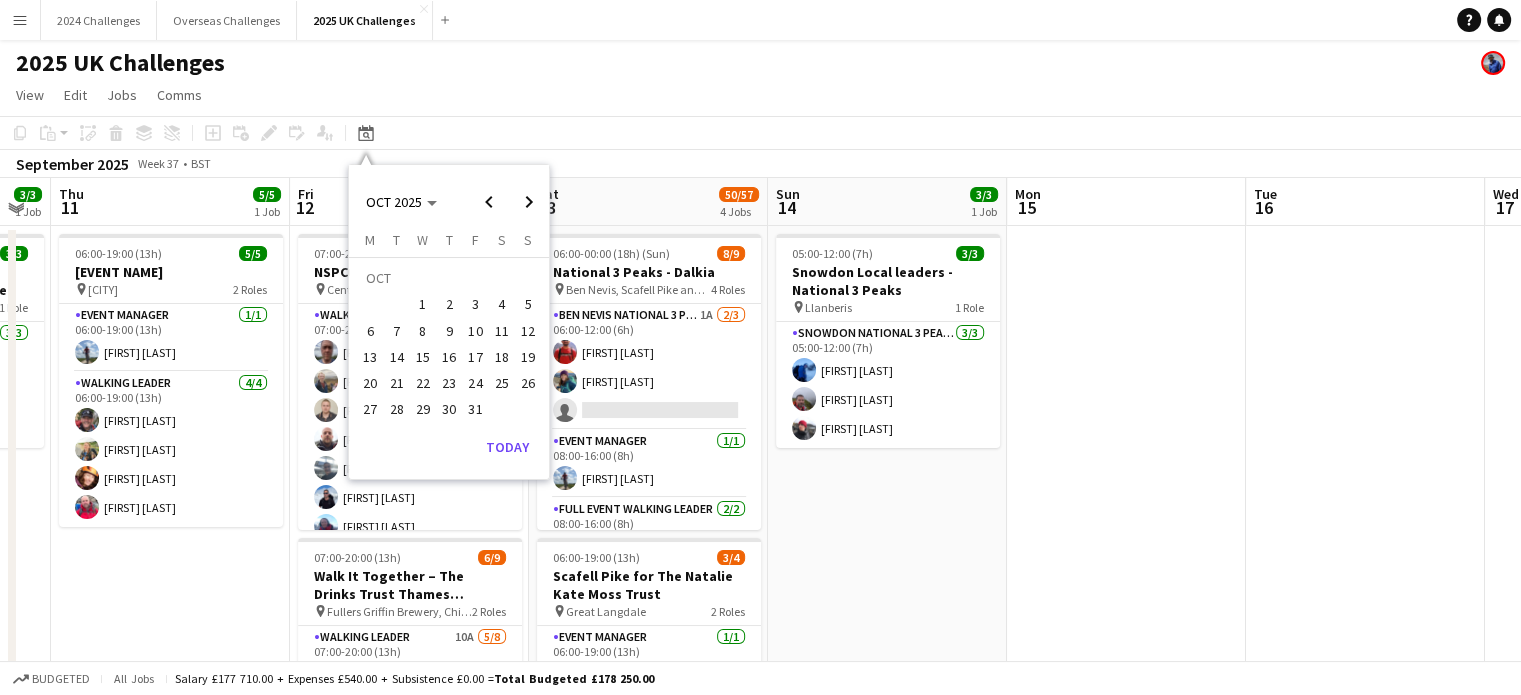 click on "3" at bounding box center (476, 305) 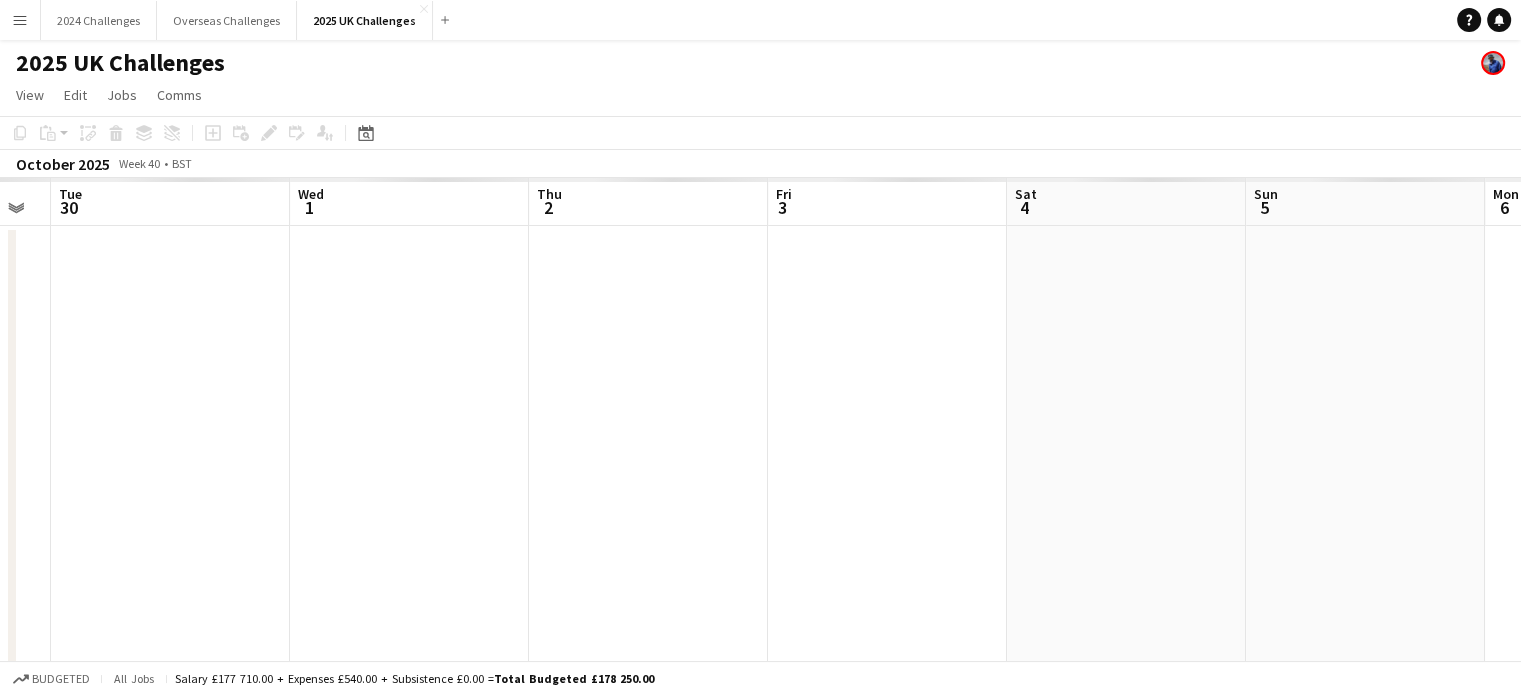 scroll, scrollTop: 0, scrollLeft: 688, axis: horizontal 